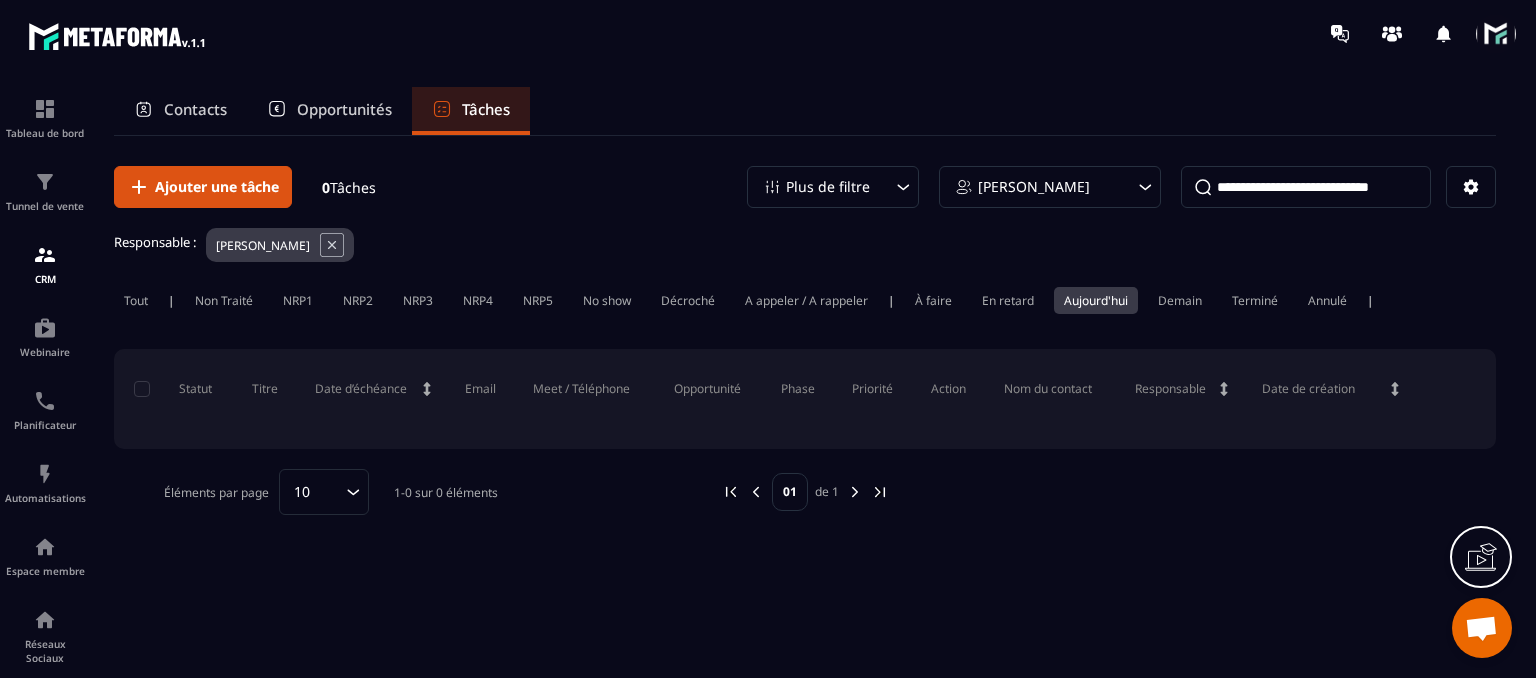 scroll, scrollTop: 0, scrollLeft: 0, axis: both 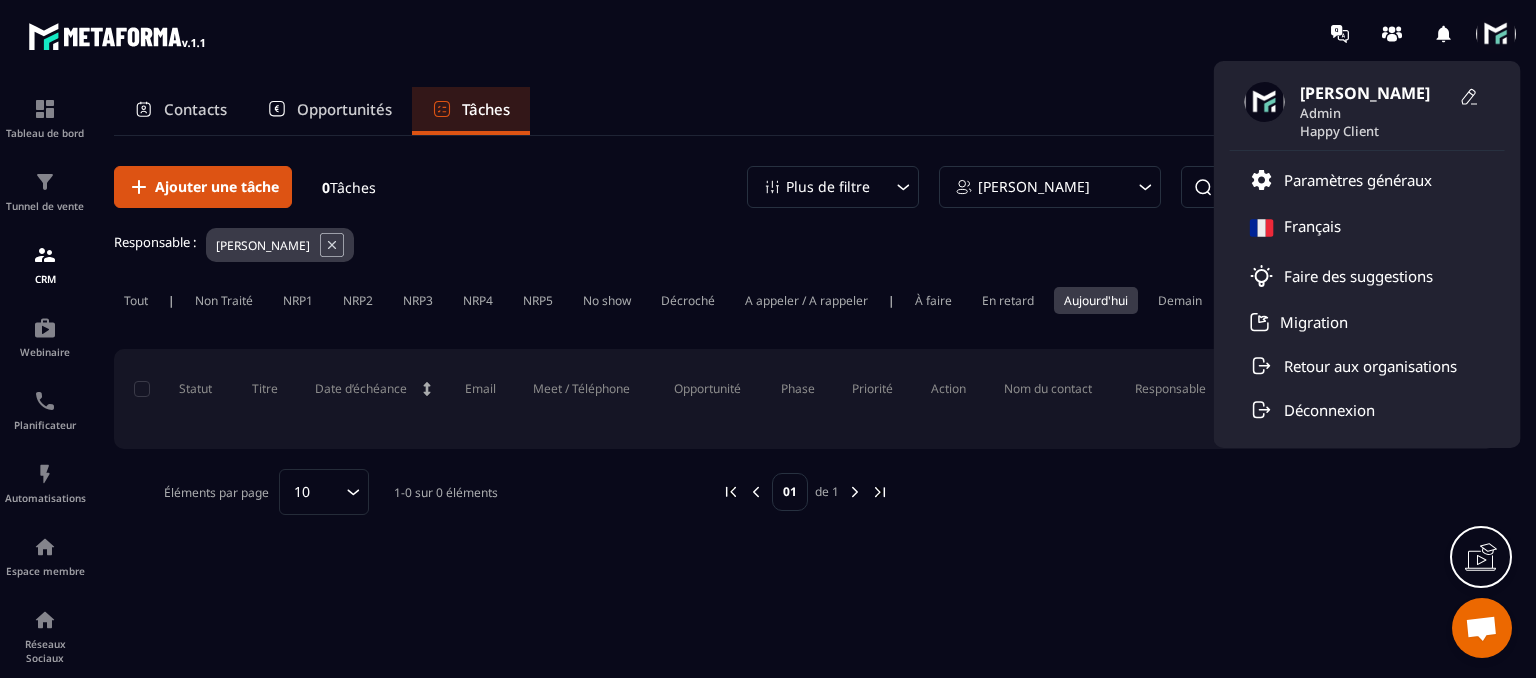 click at bounding box center [1496, 34] 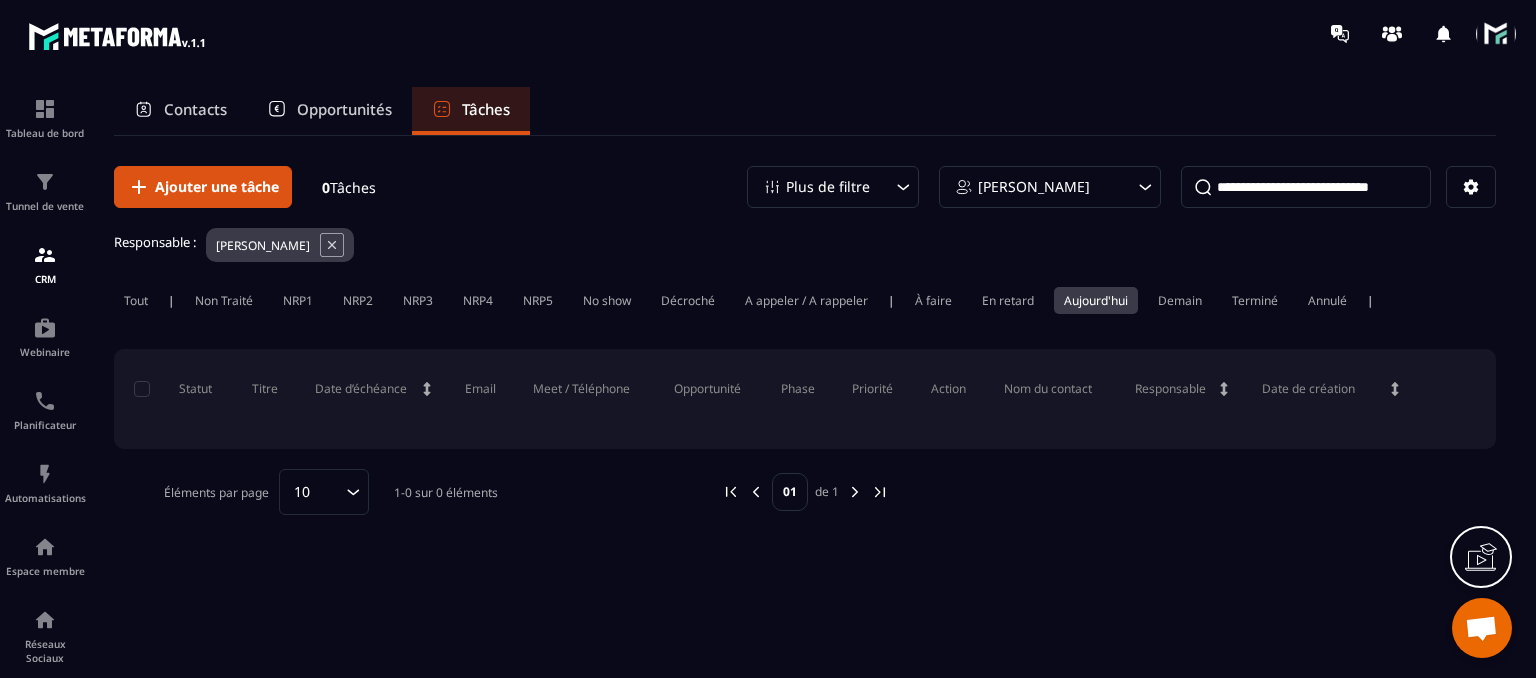 click on "Contacts" at bounding box center [180, 111] 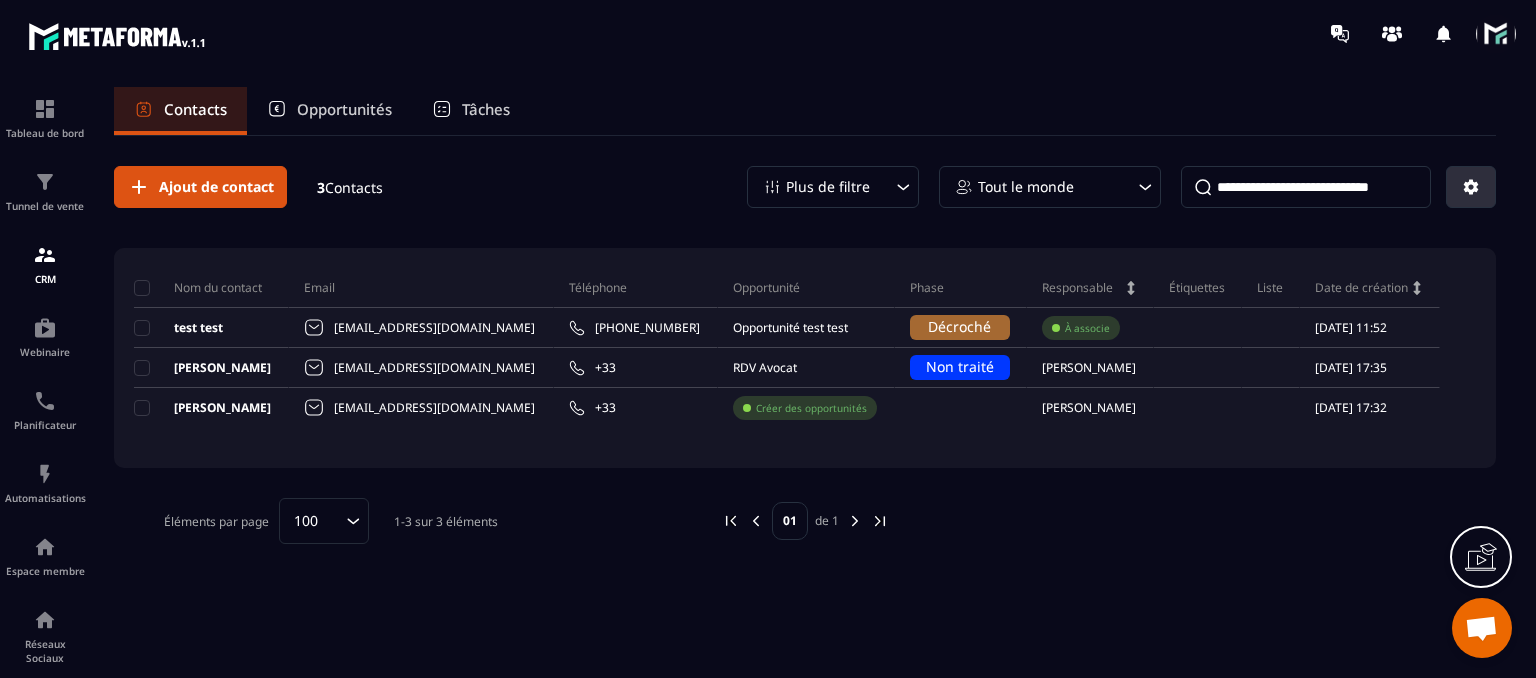 click 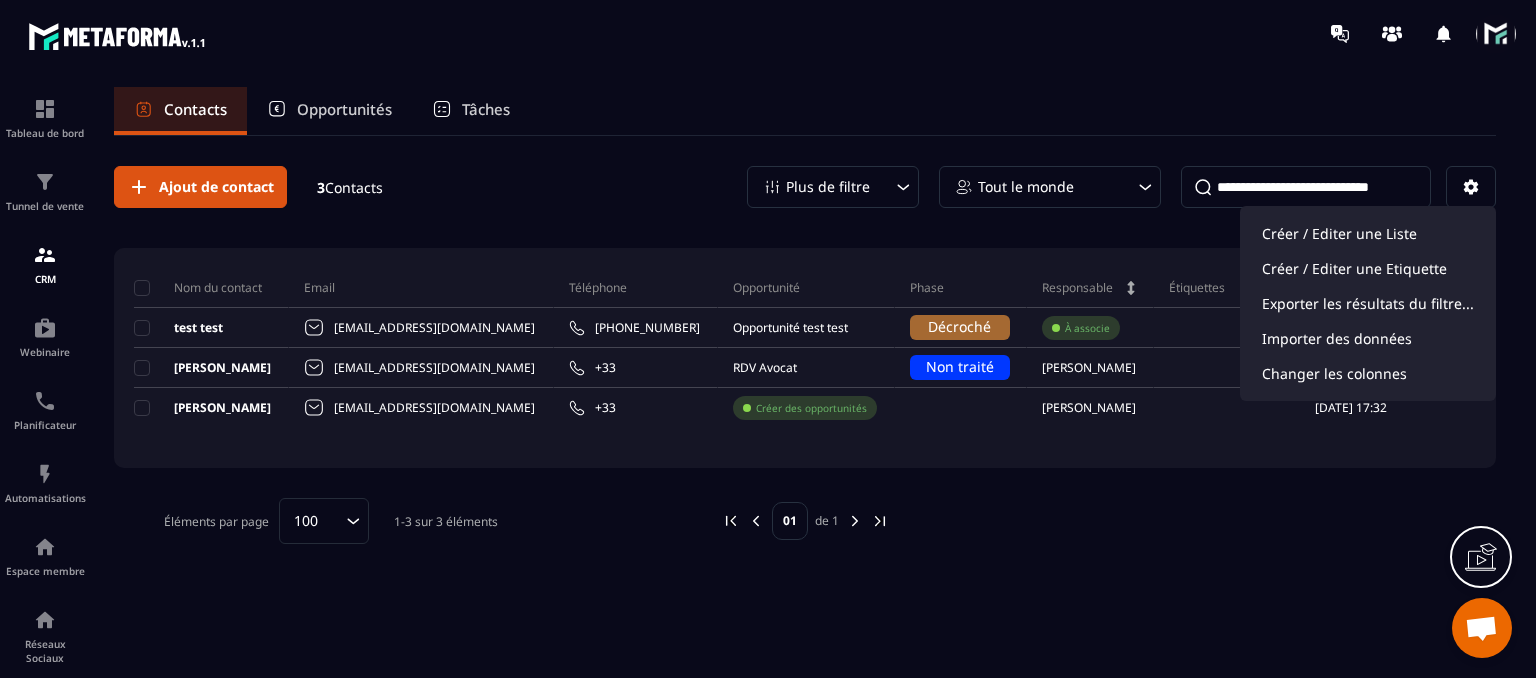 click on "Ajout de contact 3  Contacts Plus de filtre Tout le monde Créer / Editer une Liste Créer / Editer une Etiquette Exporter les résultats du filtre... Importer des données Changer les colonnes Nom du contact Email Téléphone Opportunité Phase Responsable Étiquettes Liste Date de création test test [EMAIL_ADDRESS][DOMAIN_NAME] [PHONE_NUMBER] Opportunité test test Décroché À associe [DATE] 11:52 [PERSON_NAME] [EMAIL_ADDRESS][DOMAIN_NAME] +33 RDV Avocat Non traité [PERSON_NAME] [DATE] 17:35 [PERSON_NAME] [PERSON_NAME][EMAIL_ADDRESS][DOMAIN_NAME] +33 Créer des opportunités [PERSON_NAME] [DATE] 17:32 Éléments par page 100 Loading... 1-3 sur 3 éléments 01 de 1" at bounding box center (805, 355) 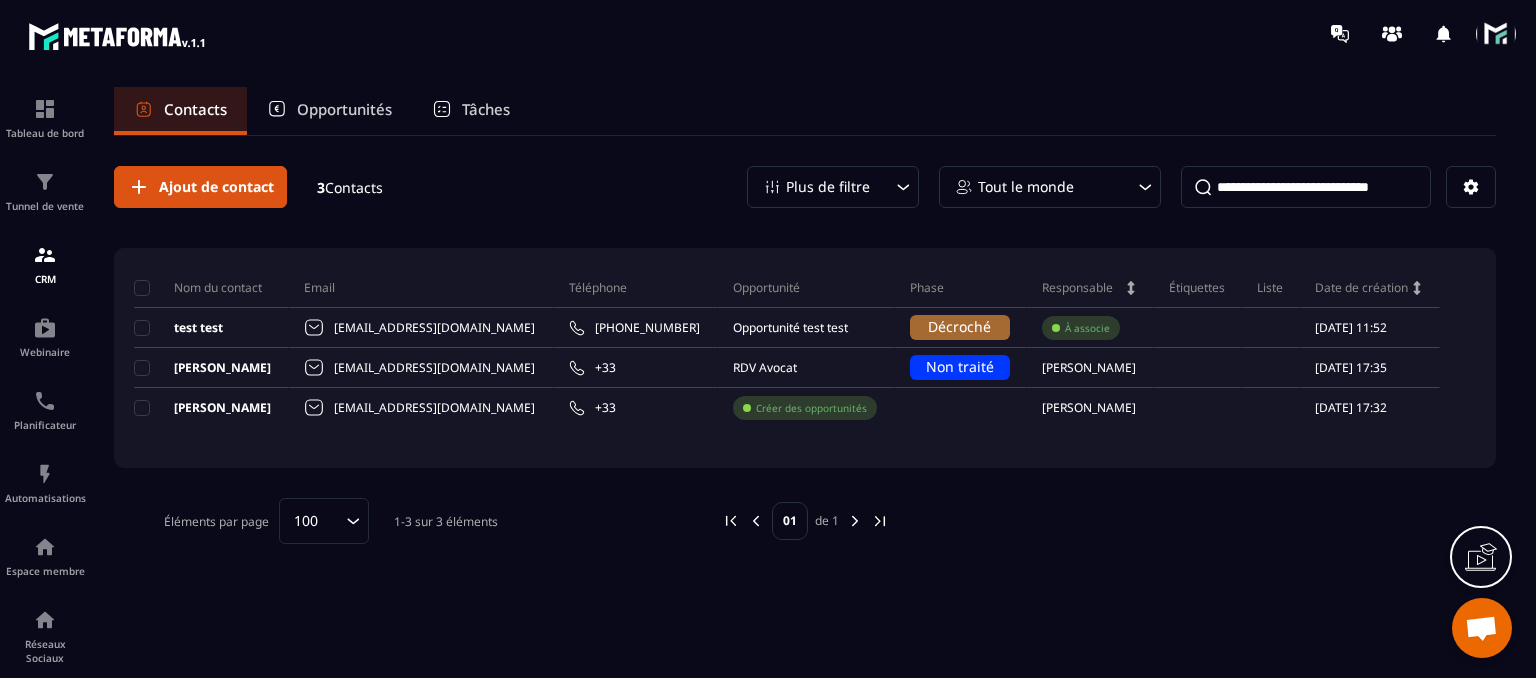 click on "Plus de filtre" at bounding box center [828, 187] 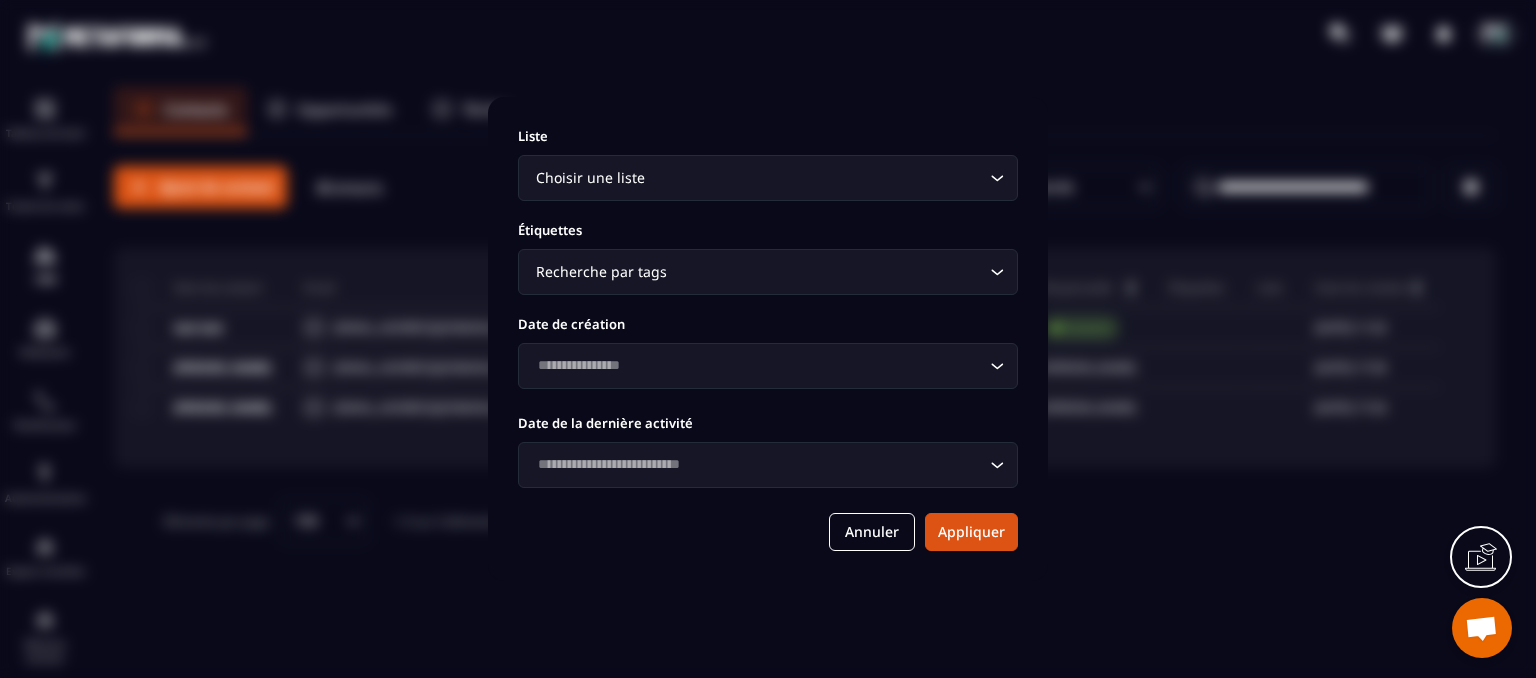 click 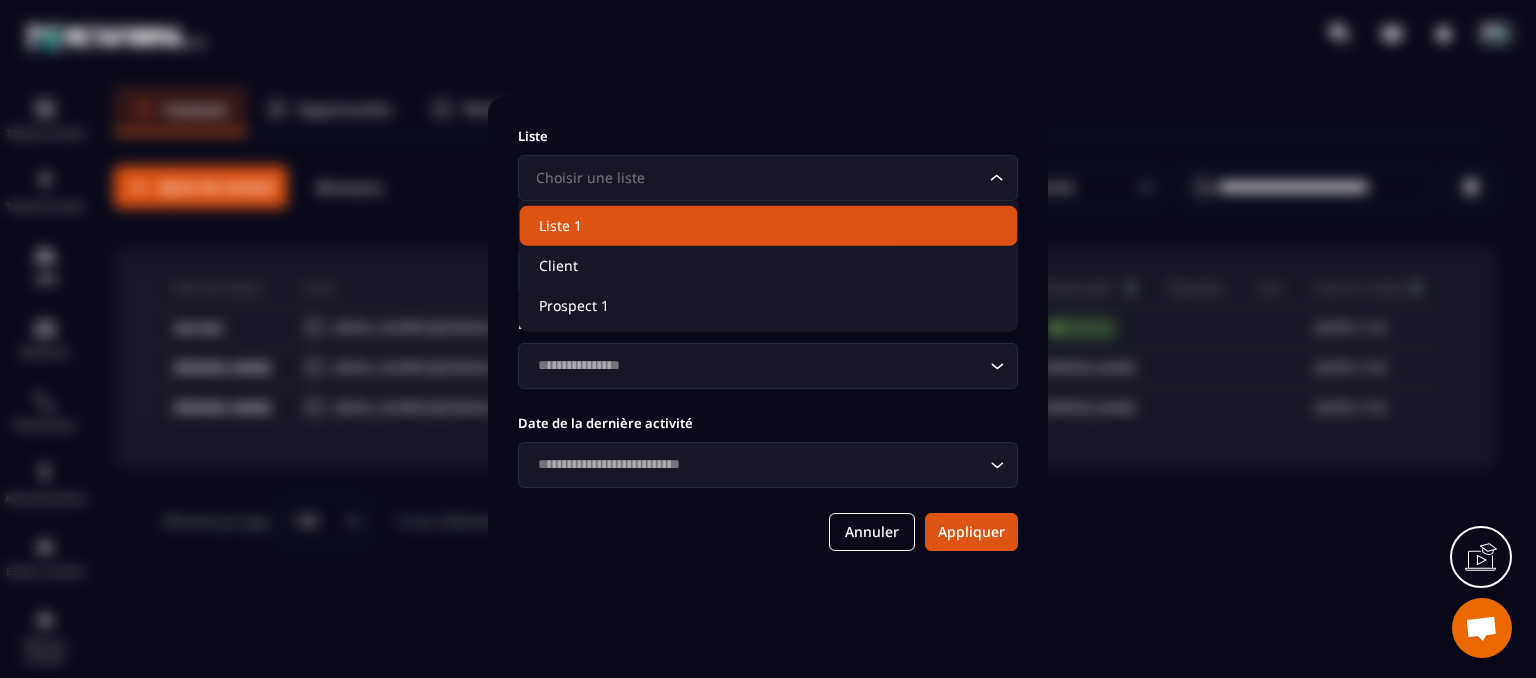click on "Liste Choisir une liste Loading... Étiquettes Recherche par tags Loading... Date de création Loading... Date de la dernière activité Loading... Annuler Appliquer" at bounding box center (768, 339) 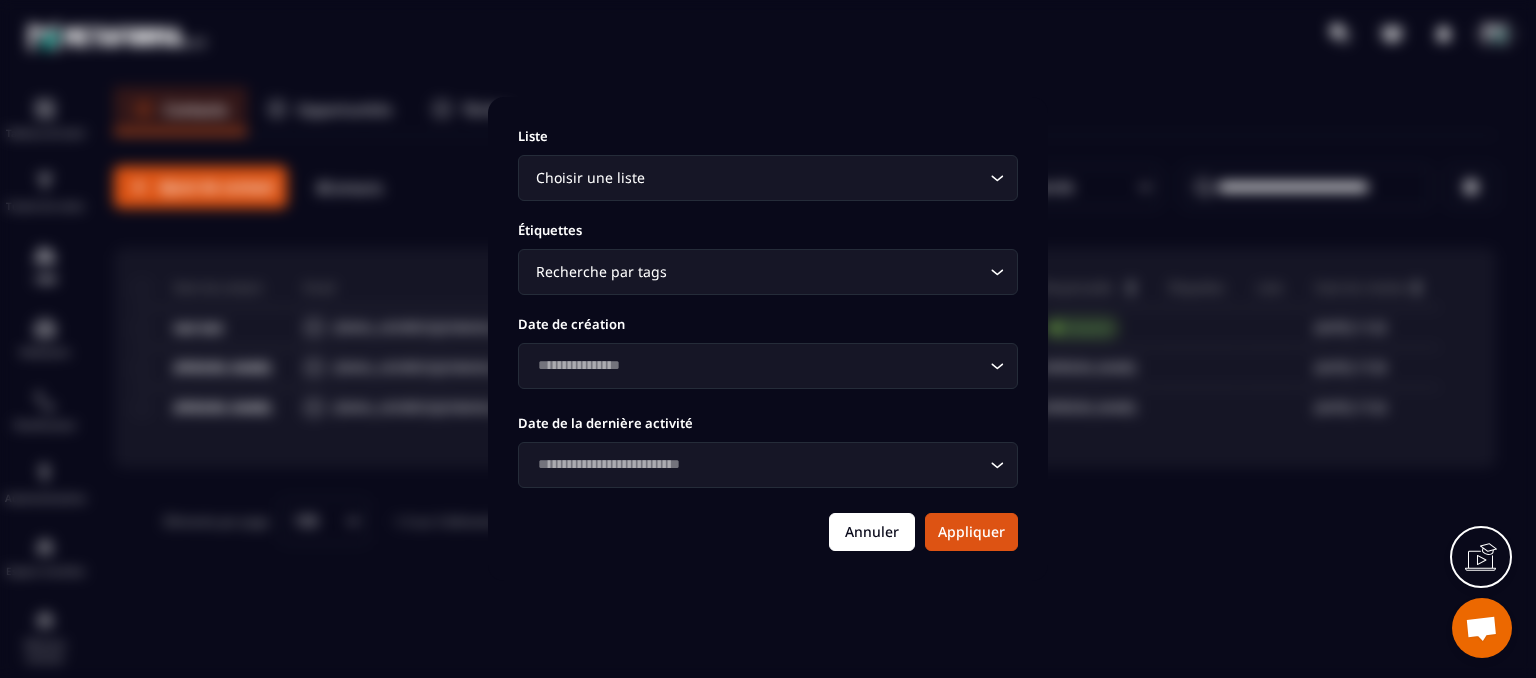 click on "Annuler" at bounding box center (872, 532) 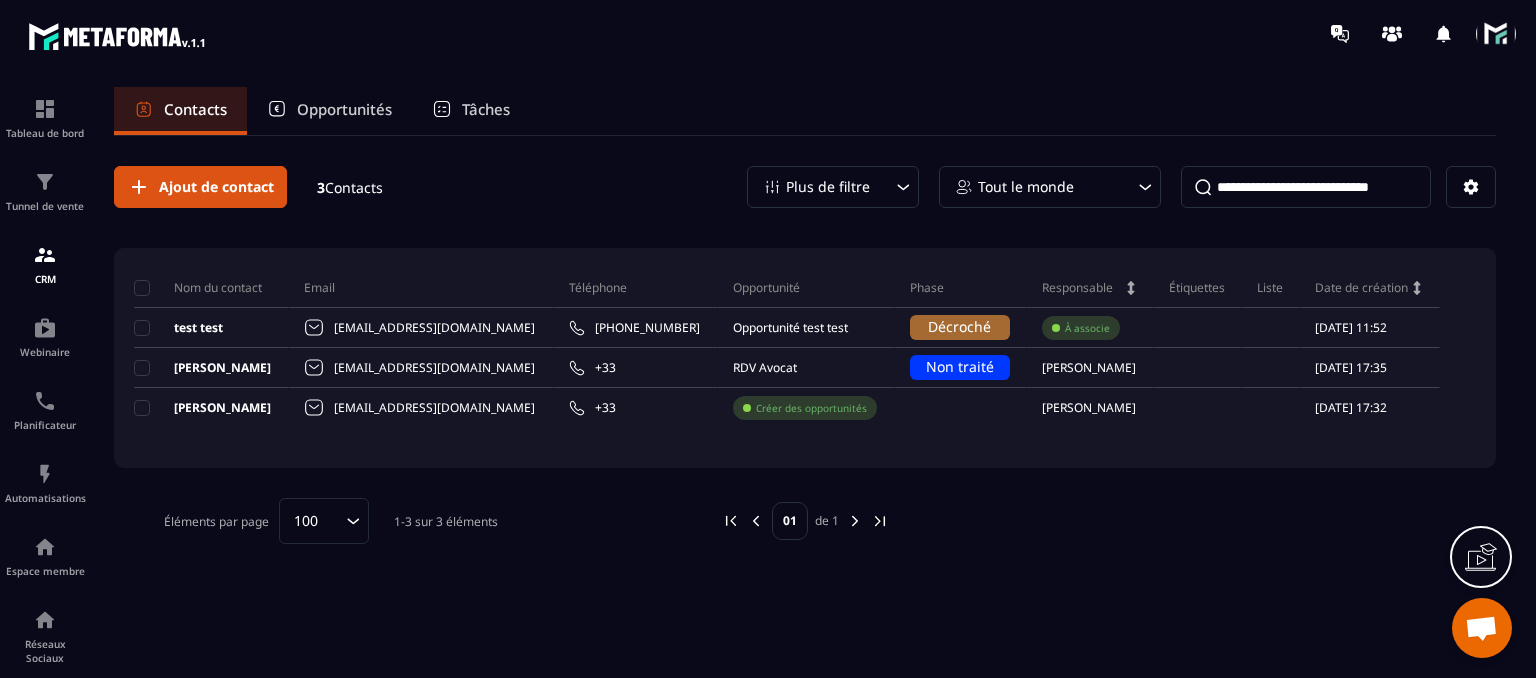 click 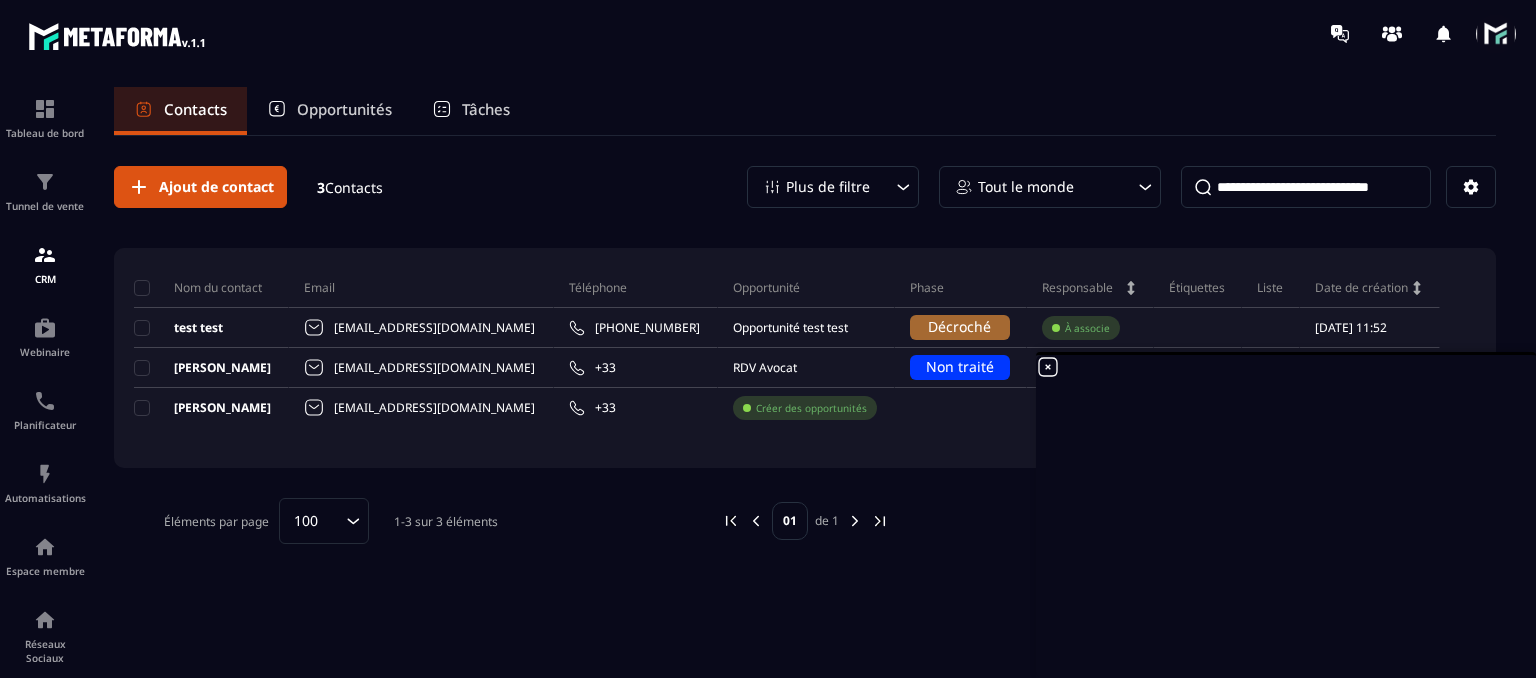click 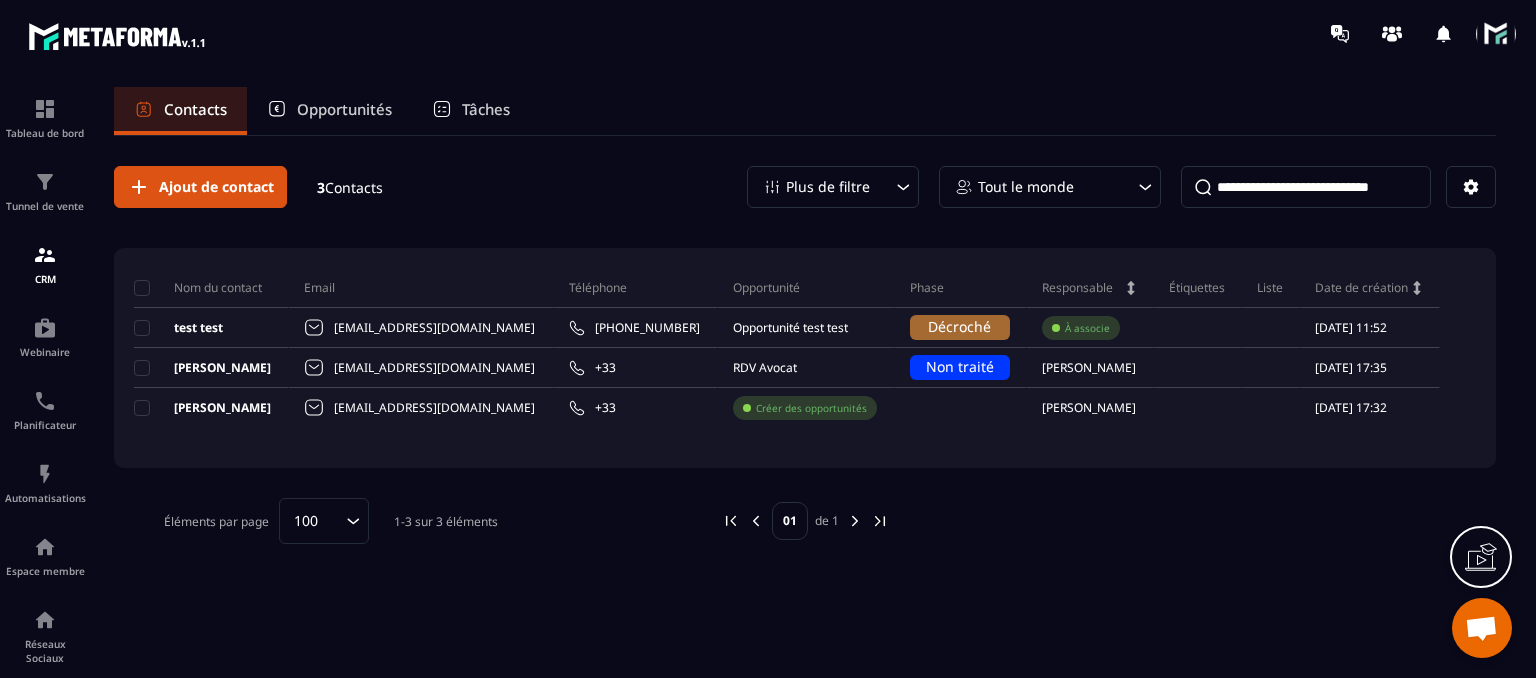 click at bounding box center [1481, 630] 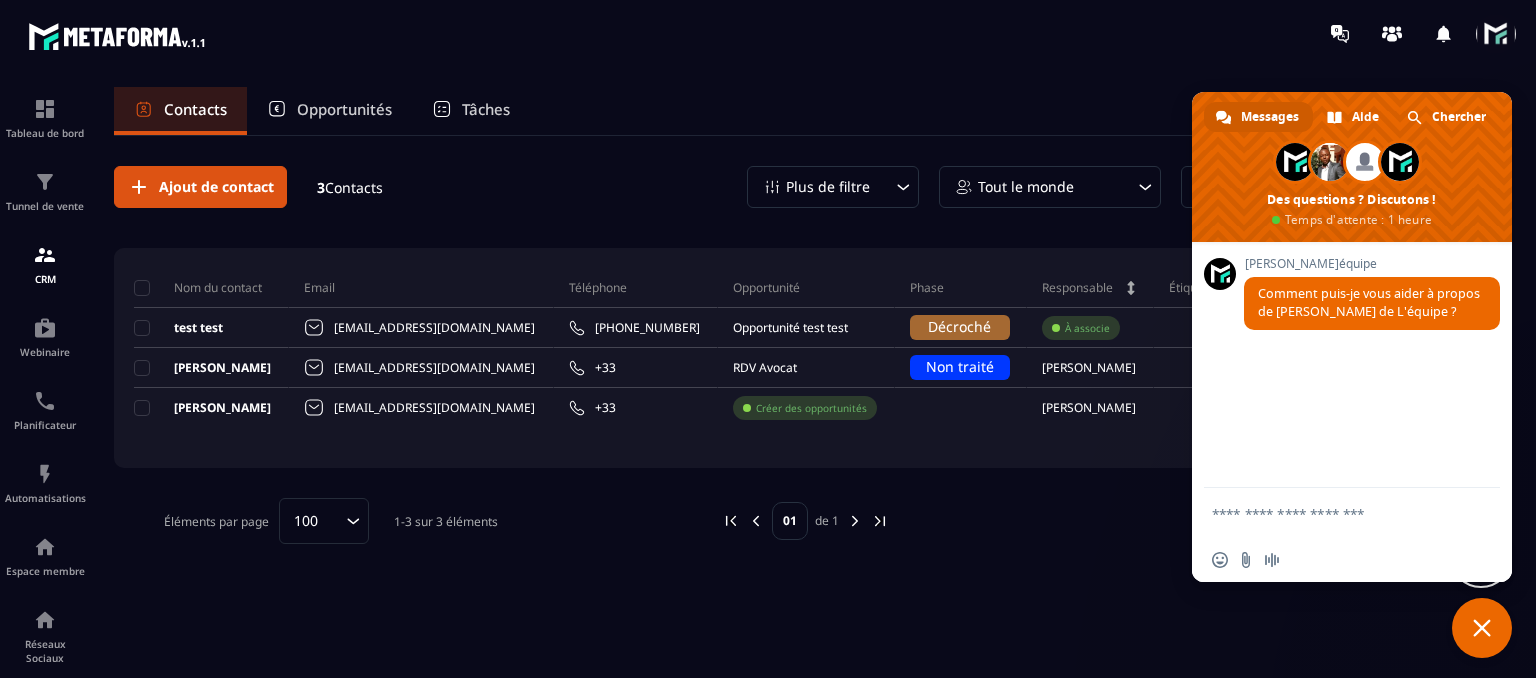 click at bounding box center [1482, 628] 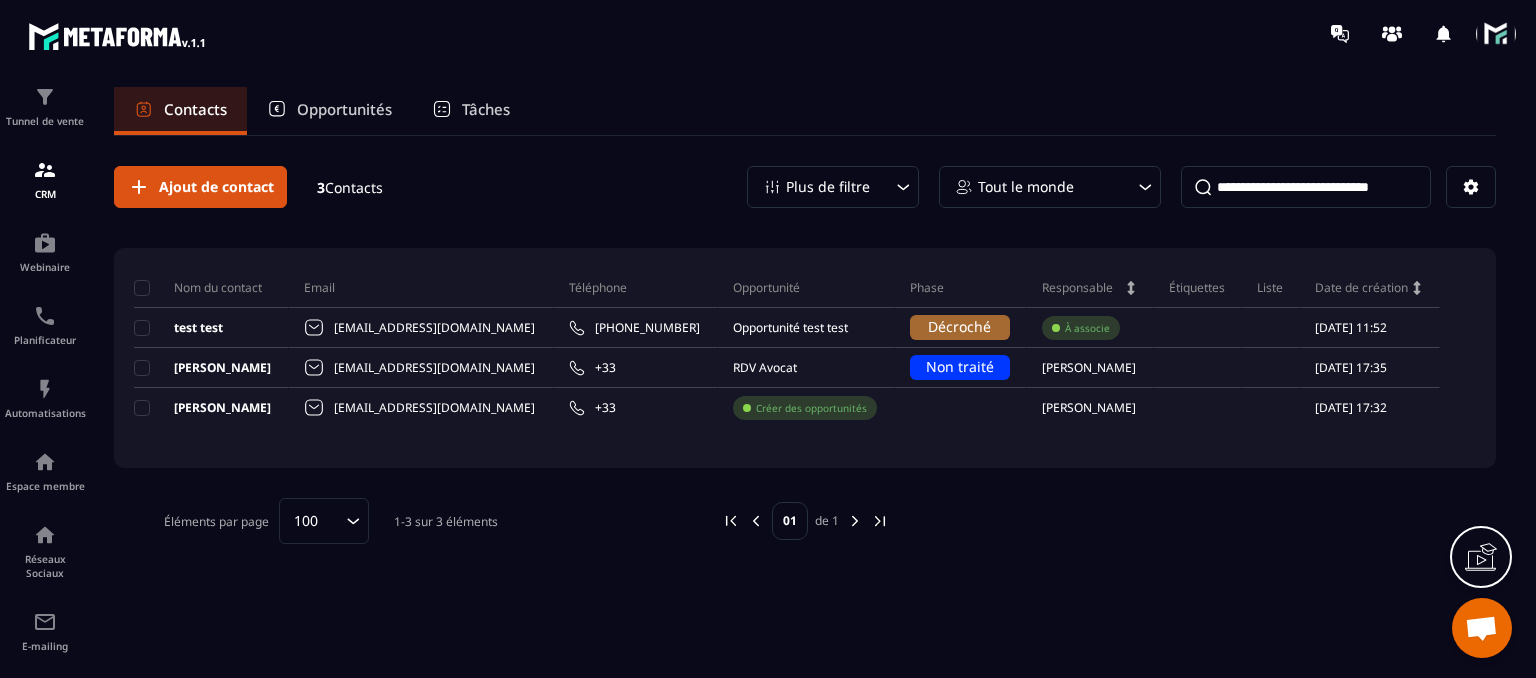 scroll, scrollTop: 176, scrollLeft: 0, axis: vertical 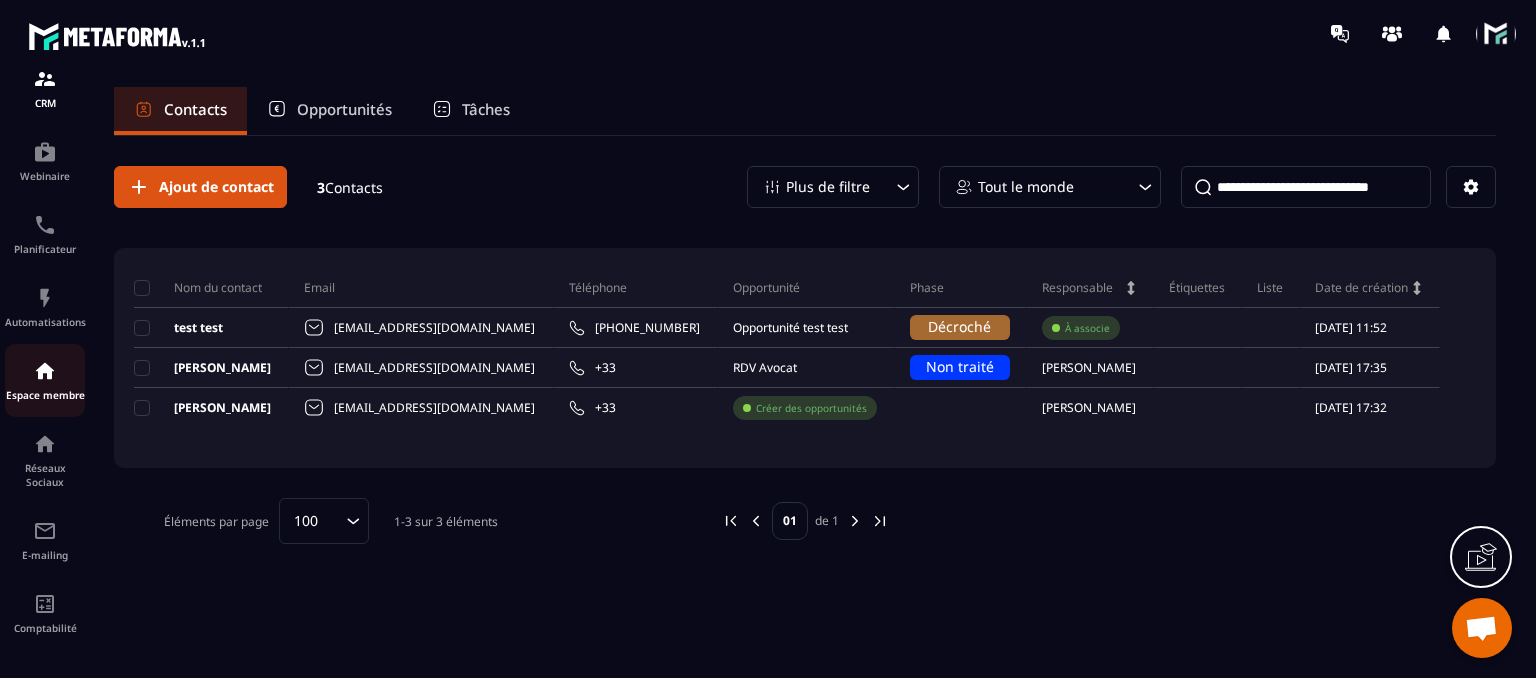 click on "Espace membre" at bounding box center [45, 395] 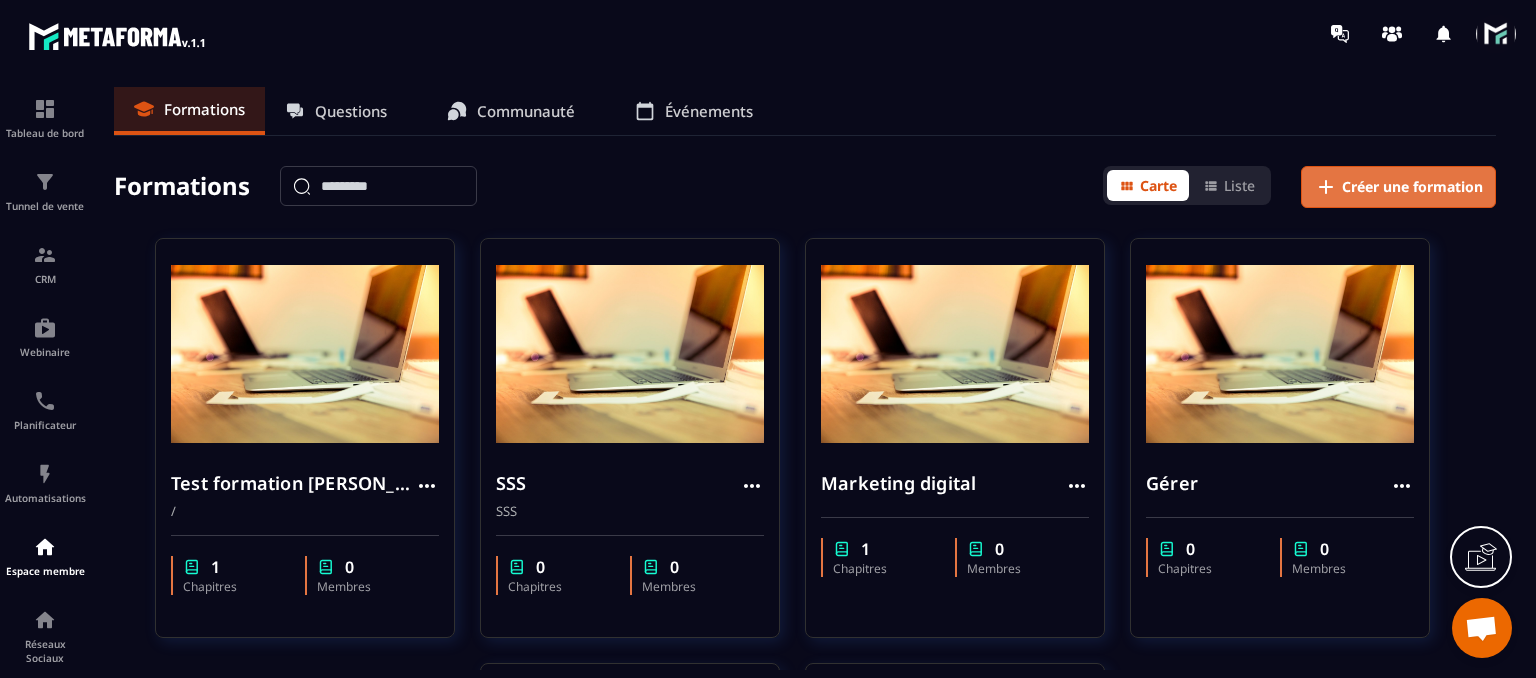 click on "Créer une formation" at bounding box center [1412, 187] 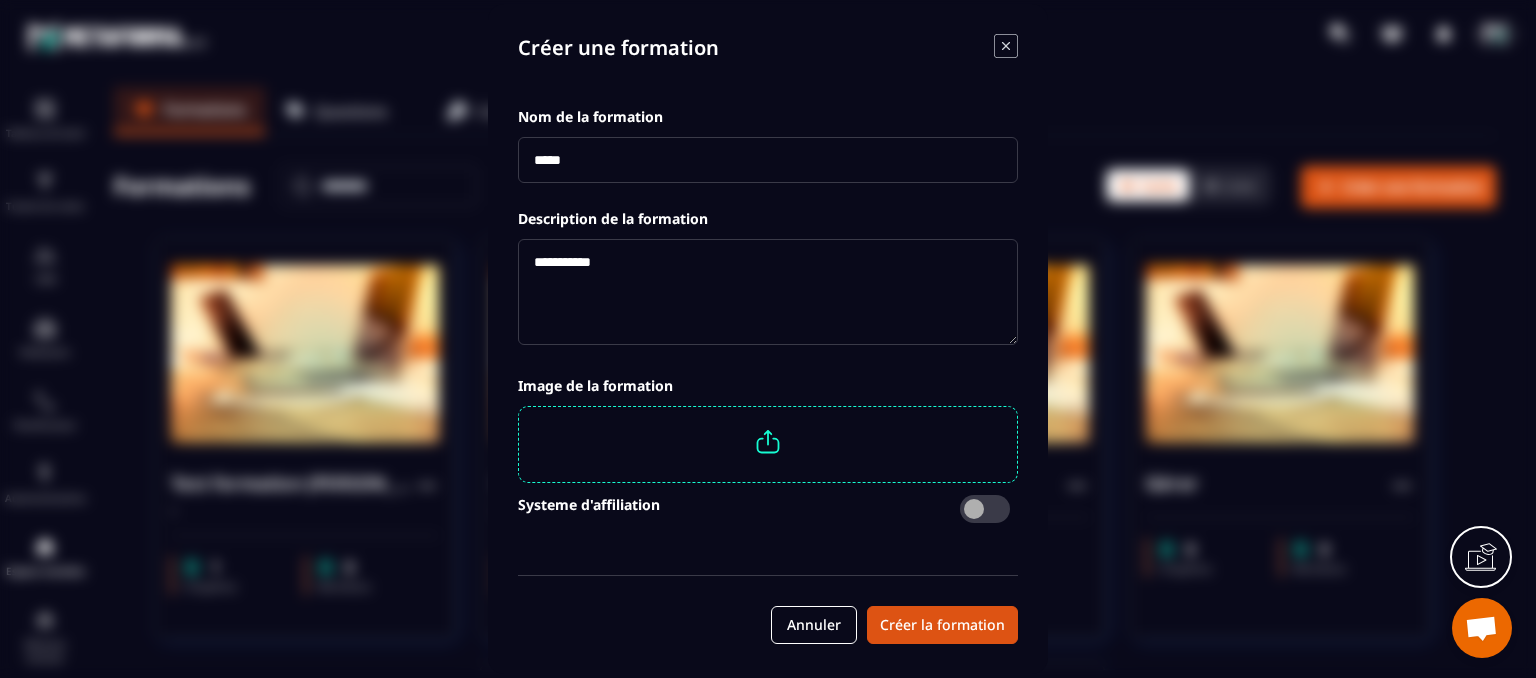 click 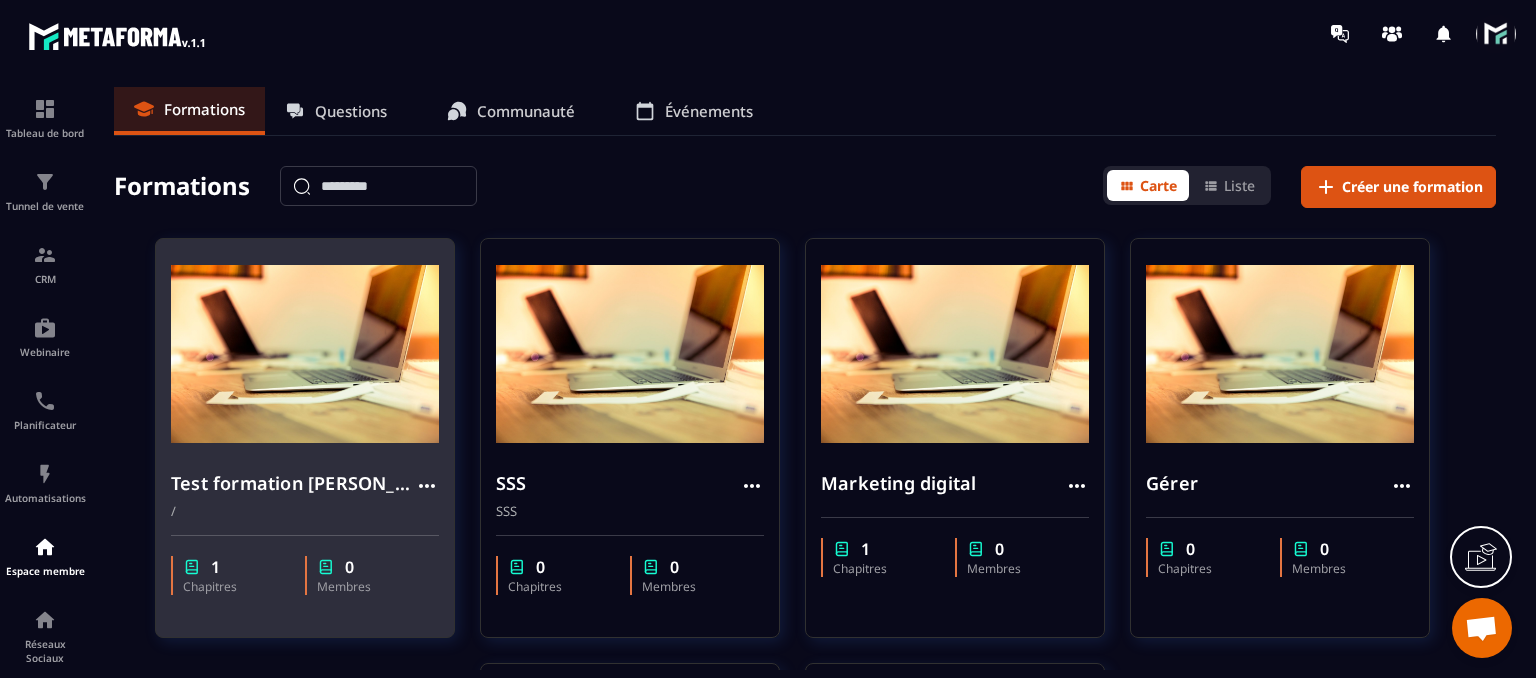 click on "Test formation [PERSON_NAME]" at bounding box center (293, 483) 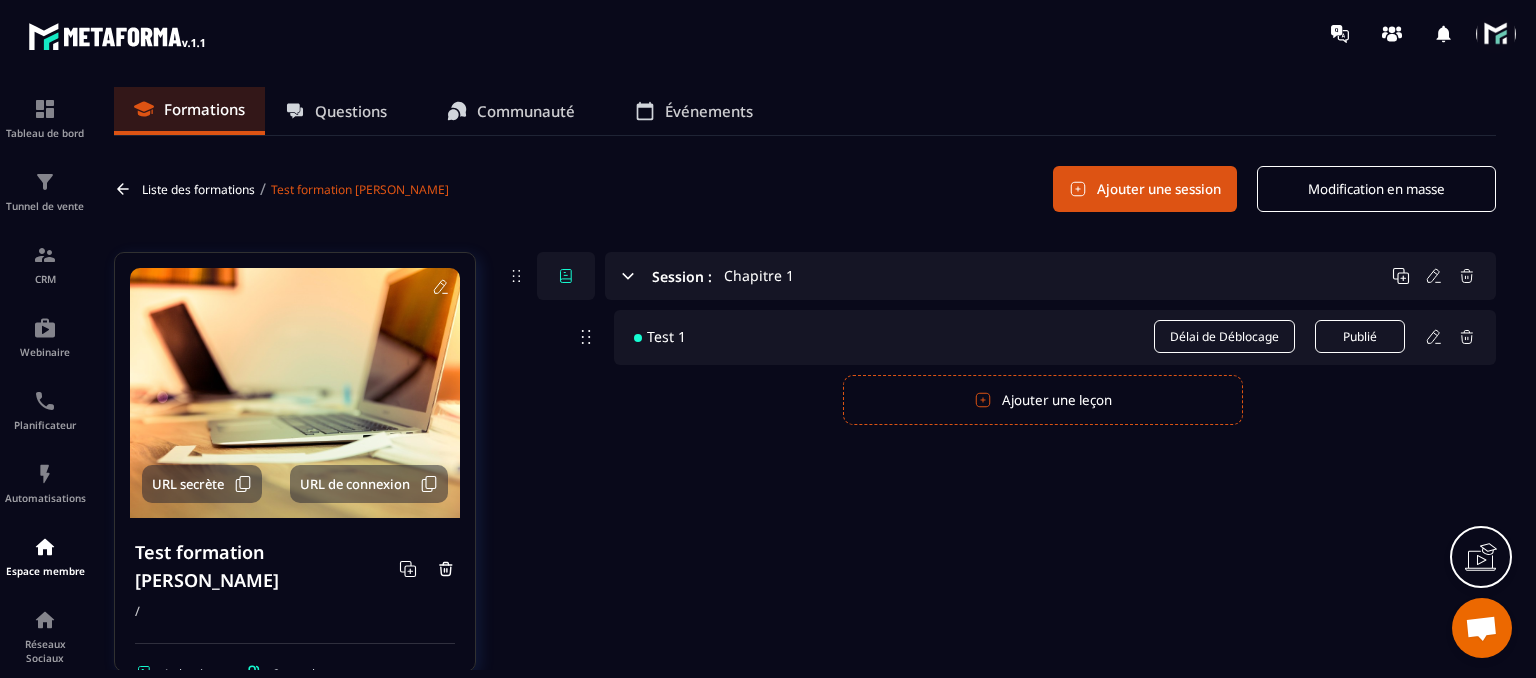 click 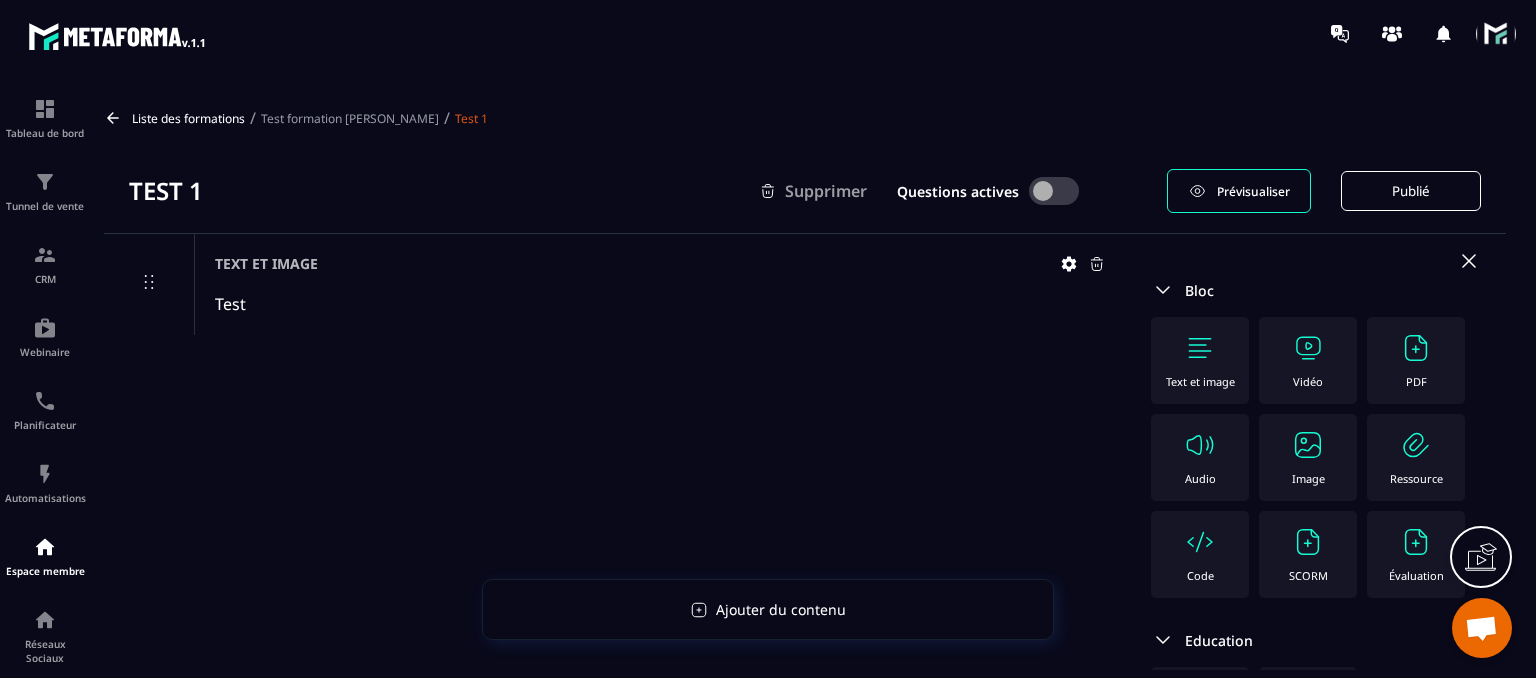 click on "Text et image" at bounding box center (1200, 360) 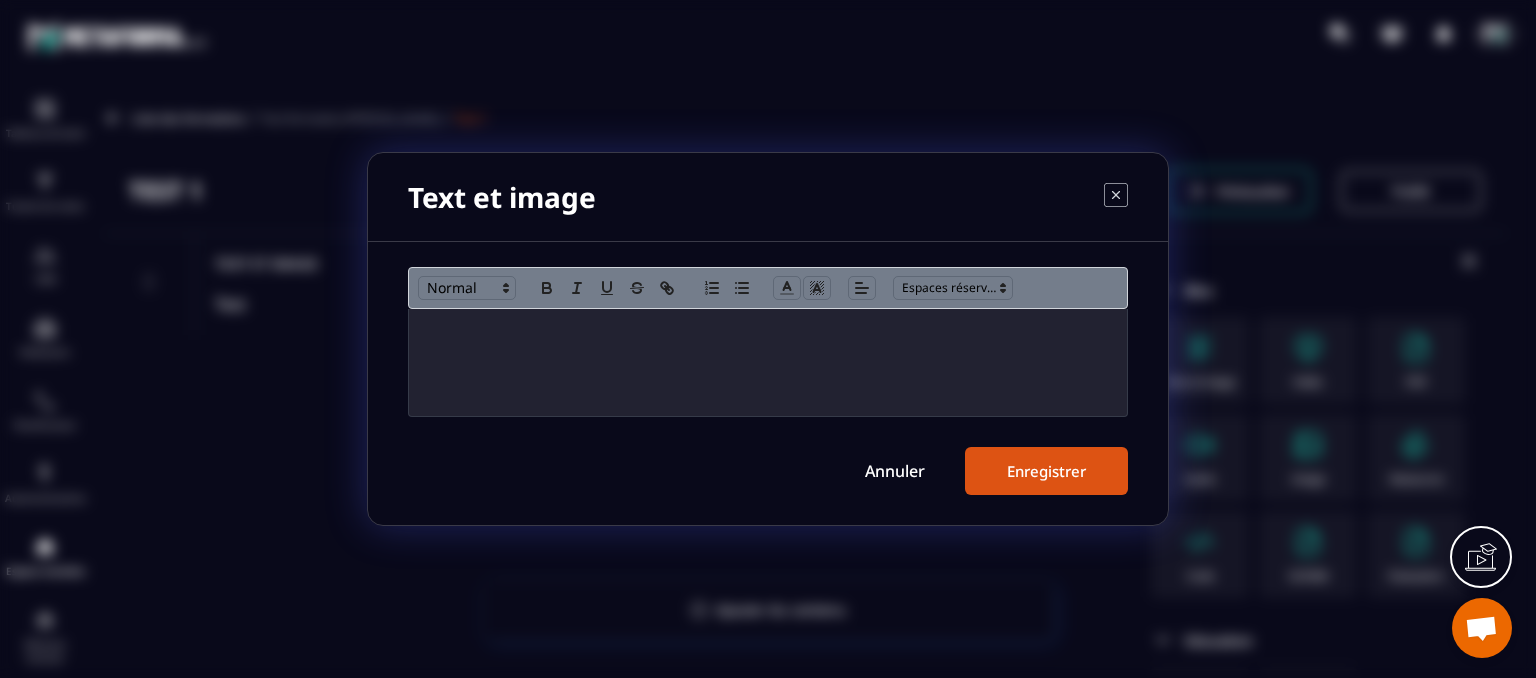 click 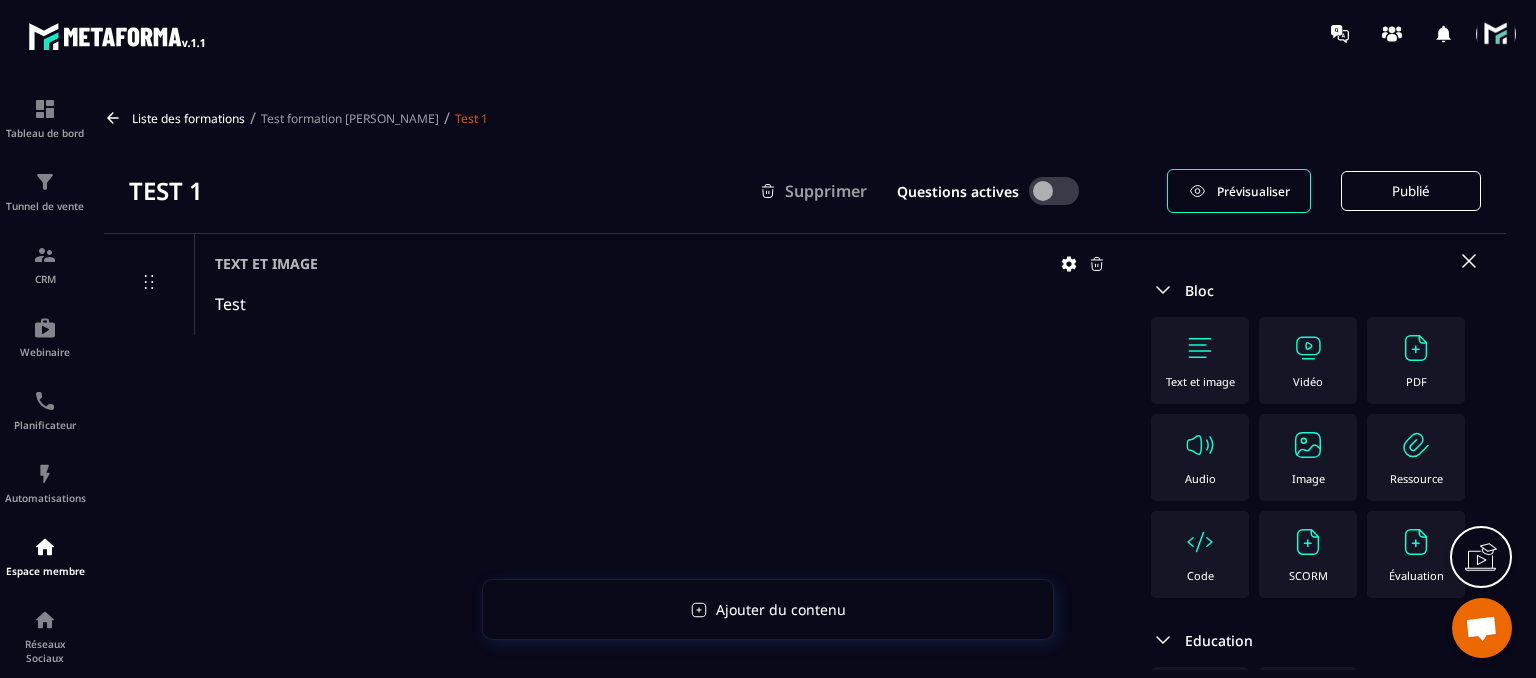 click 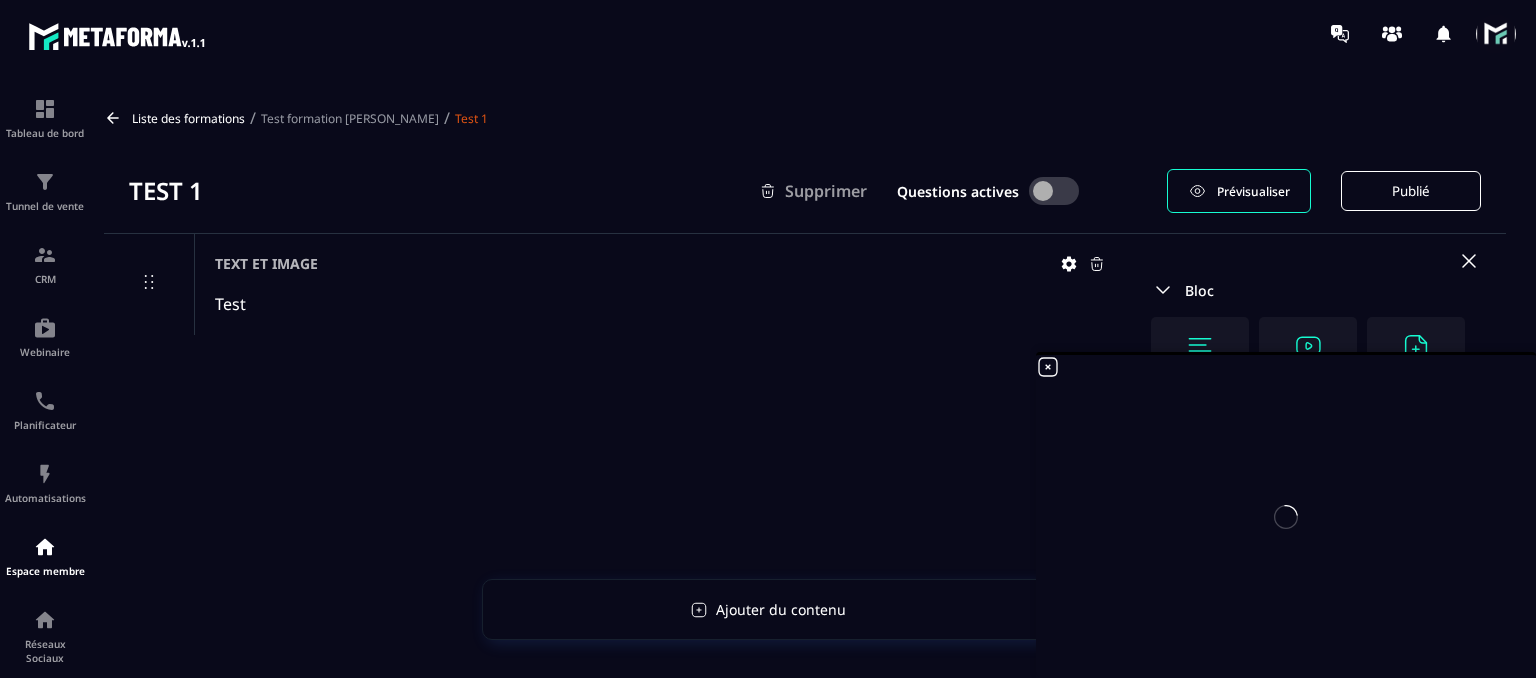 click at bounding box center (1286, 516) 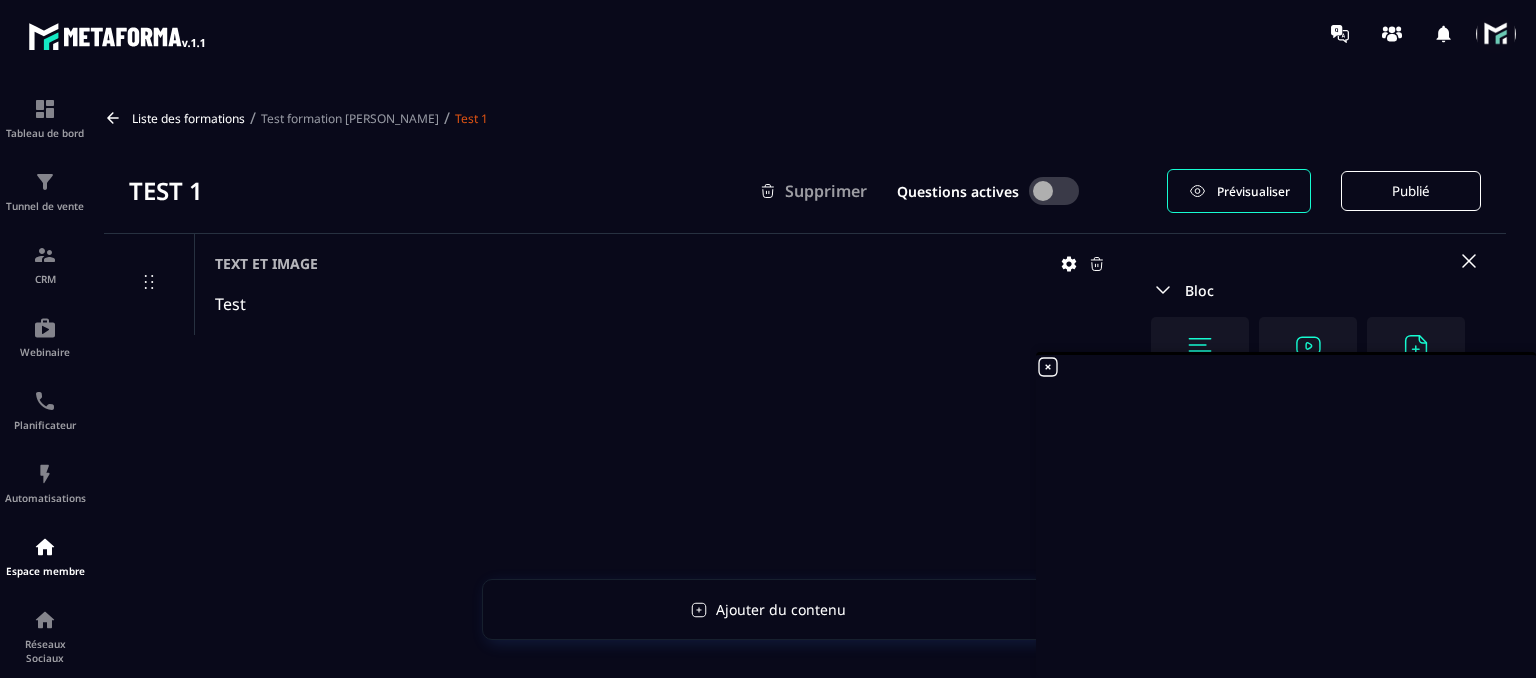 click 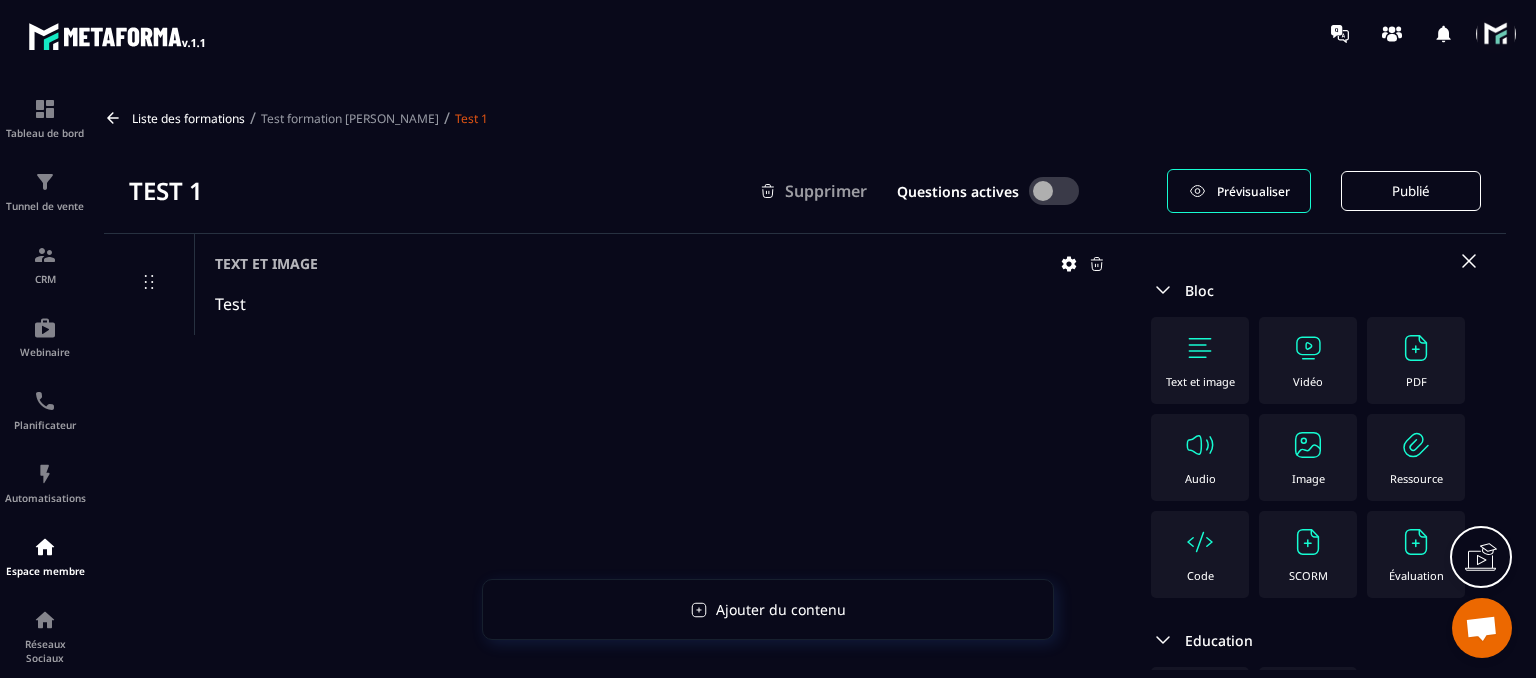 click at bounding box center [1481, 630] 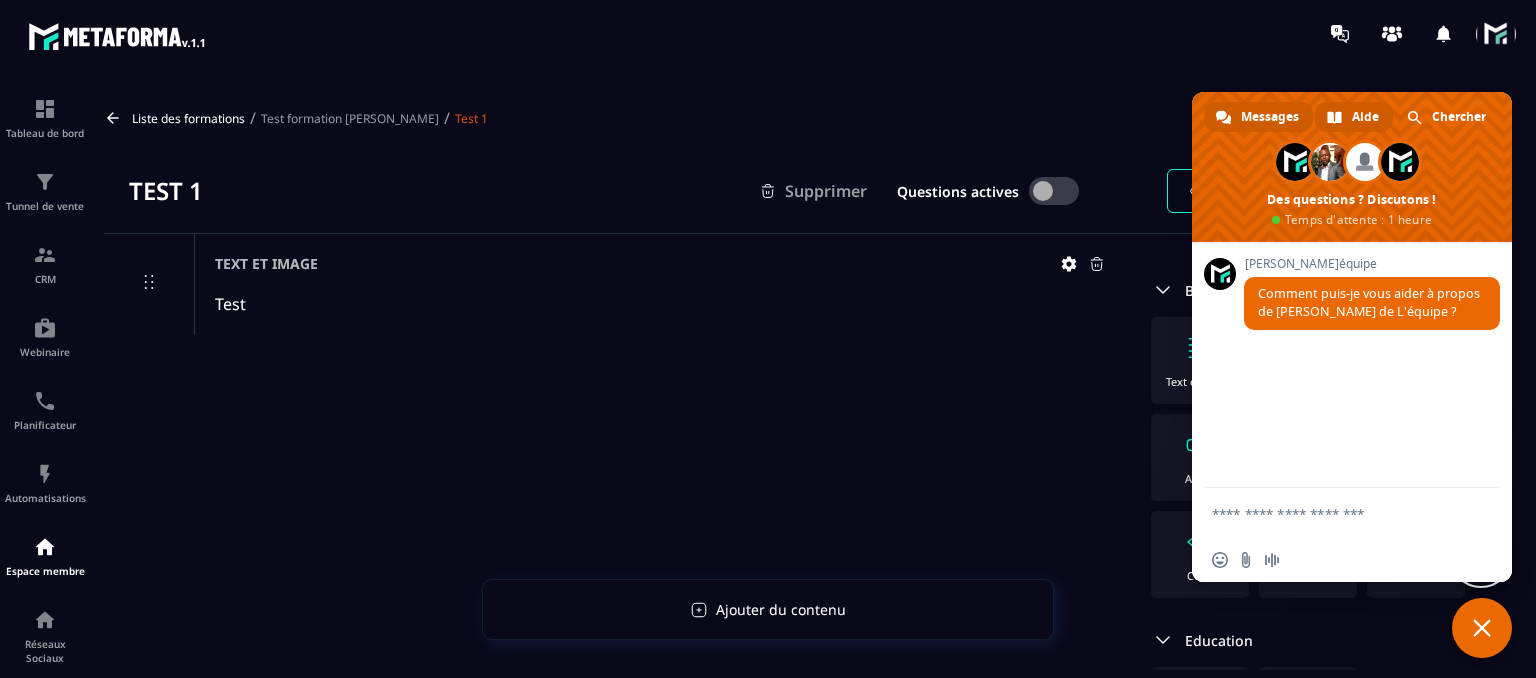 click on "Aide" at bounding box center [1365, 117] 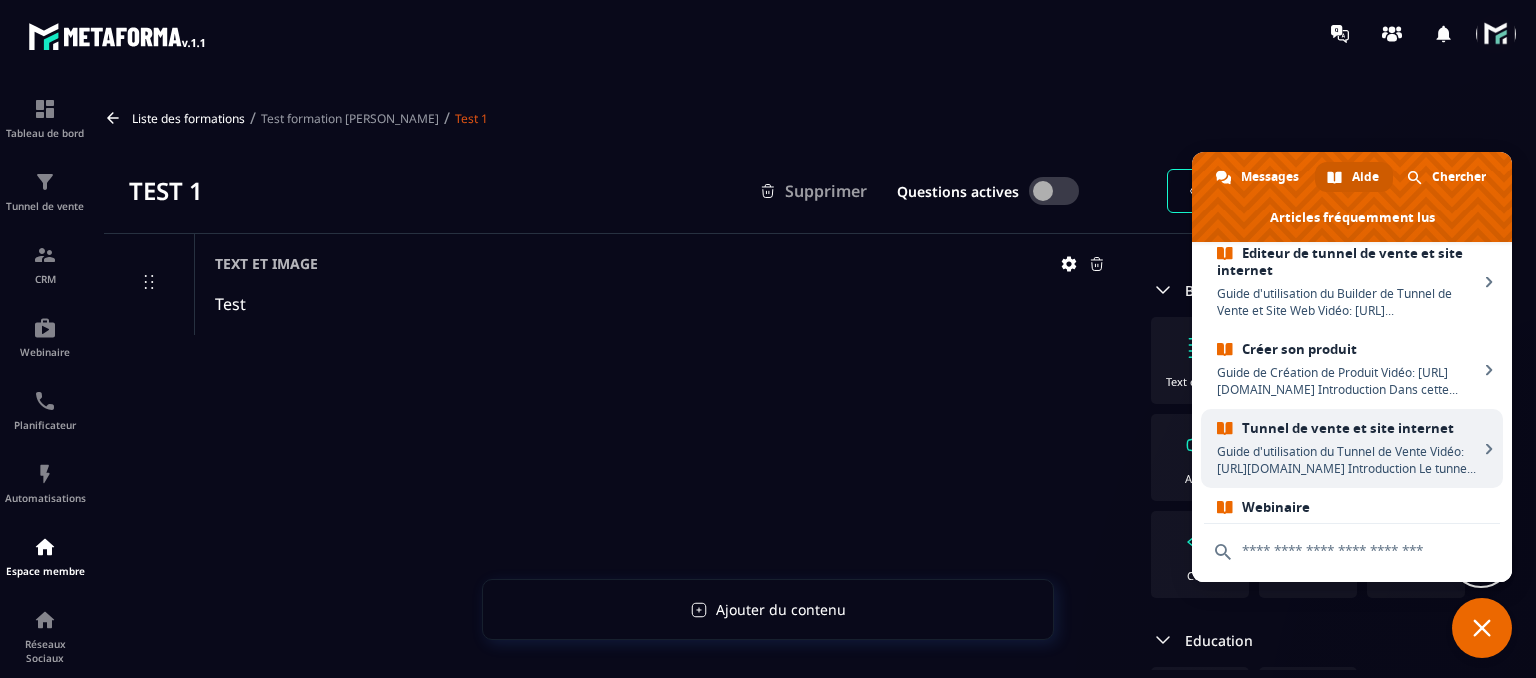 scroll, scrollTop: 0, scrollLeft: 0, axis: both 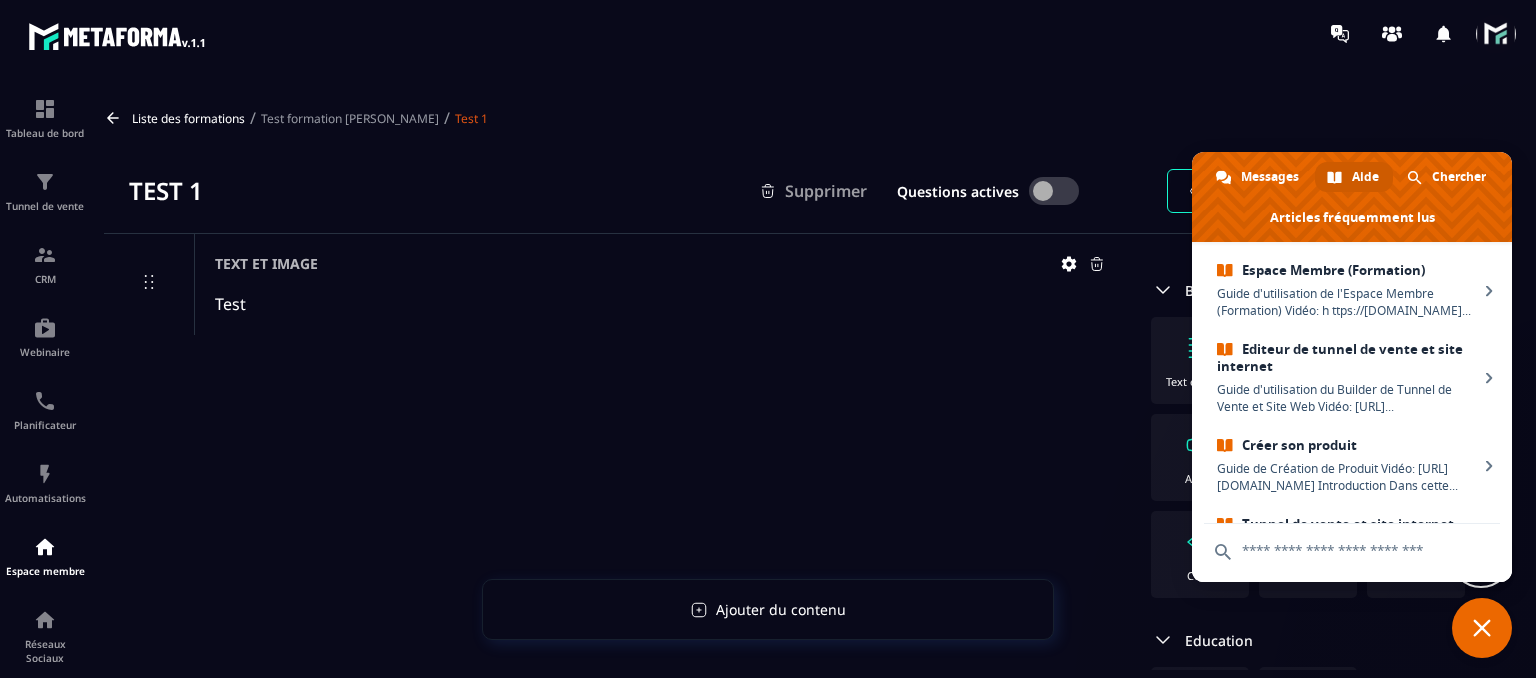 click at bounding box center (1482, 628) 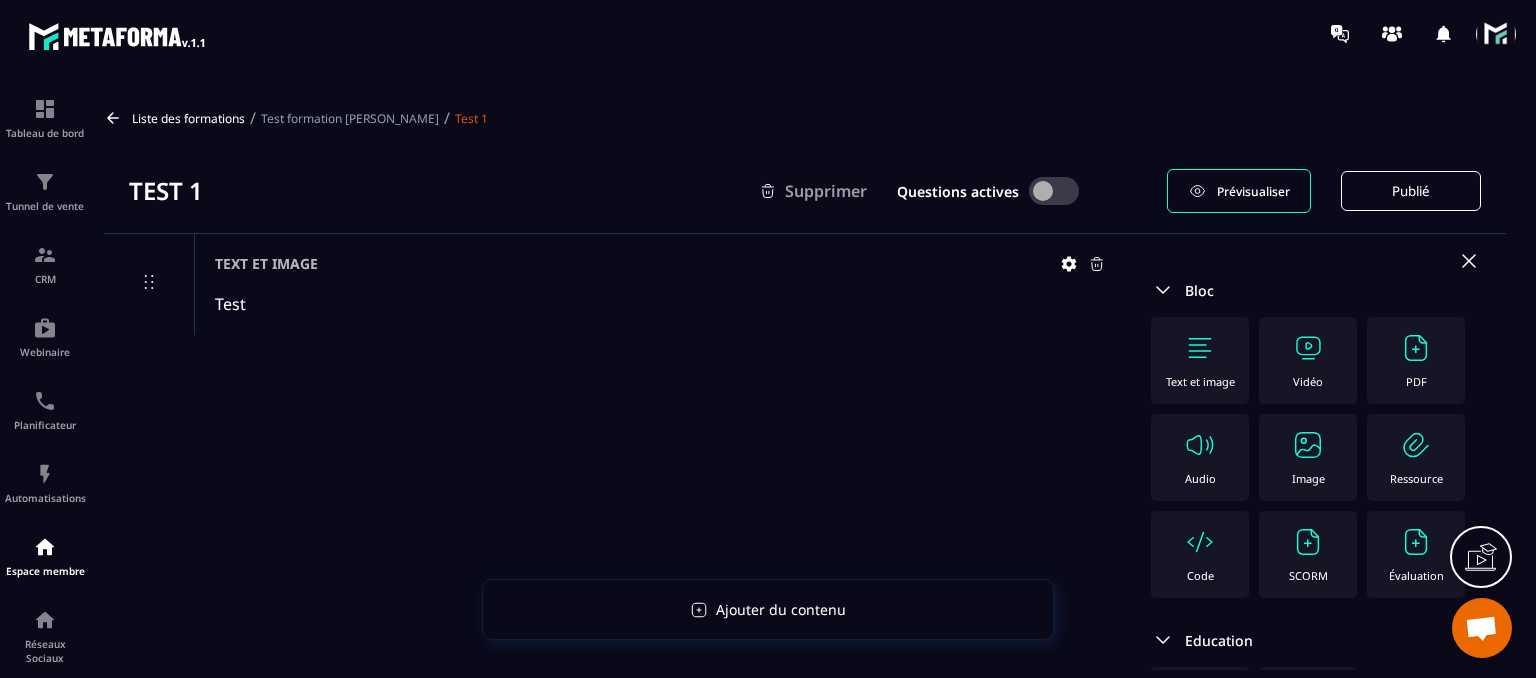 click at bounding box center [1496, 34] 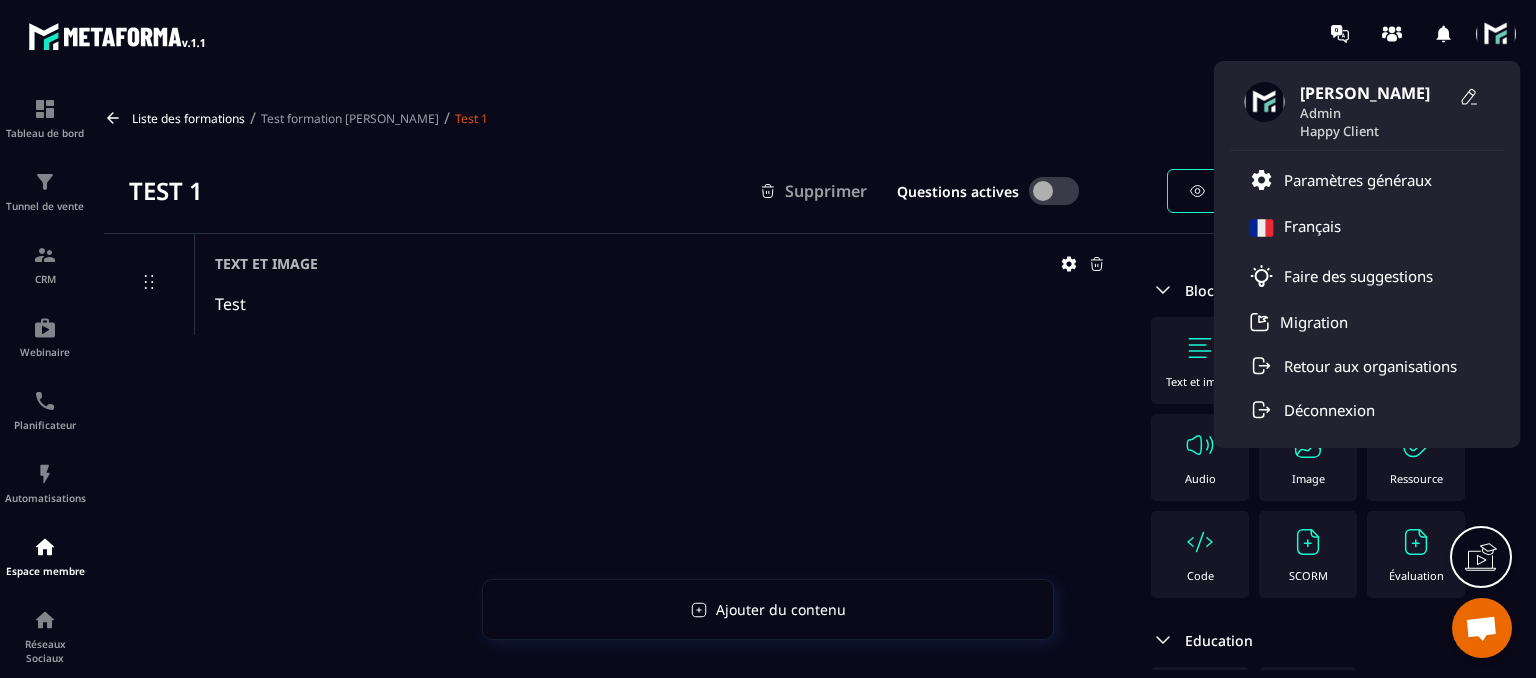 click on "Tableau de bord Tunnel de vente CRM Webinaire Planificateur Automatisations Espace membre Réseaux Sociaux E-mailing Comptabilité Ajouter du contenu Liste des formations / Test formation François / Test 1 Test 1 Supprimer Questions actives Prévisualiser Publié Text et image Test  Bloc Text et image Vidéo PDF Audio Image Ressource Code SCORM Évaluation Education Quiz IA Quiz Marketing Ventes Affiliation" at bounding box center (768, 378) 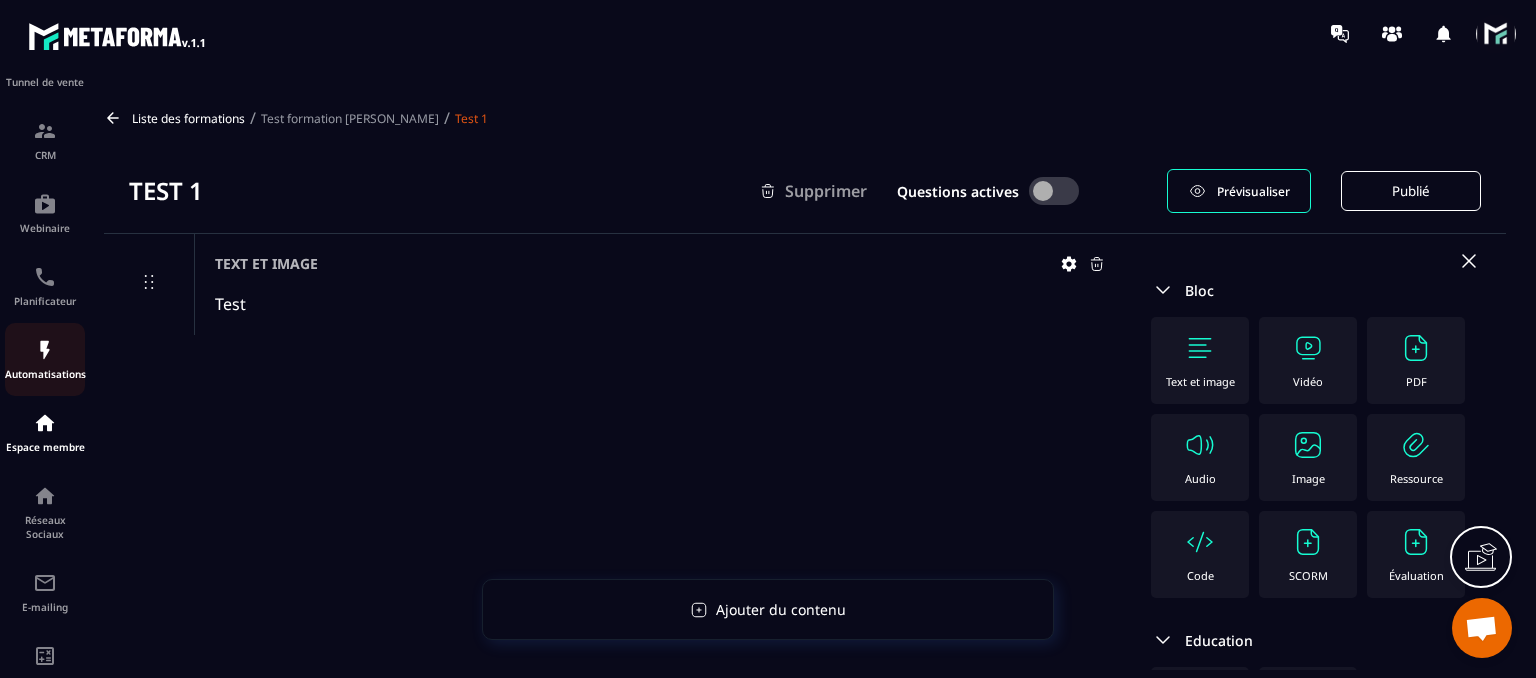 scroll, scrollTop: 176, scrollLeft: 0, axis: vertical 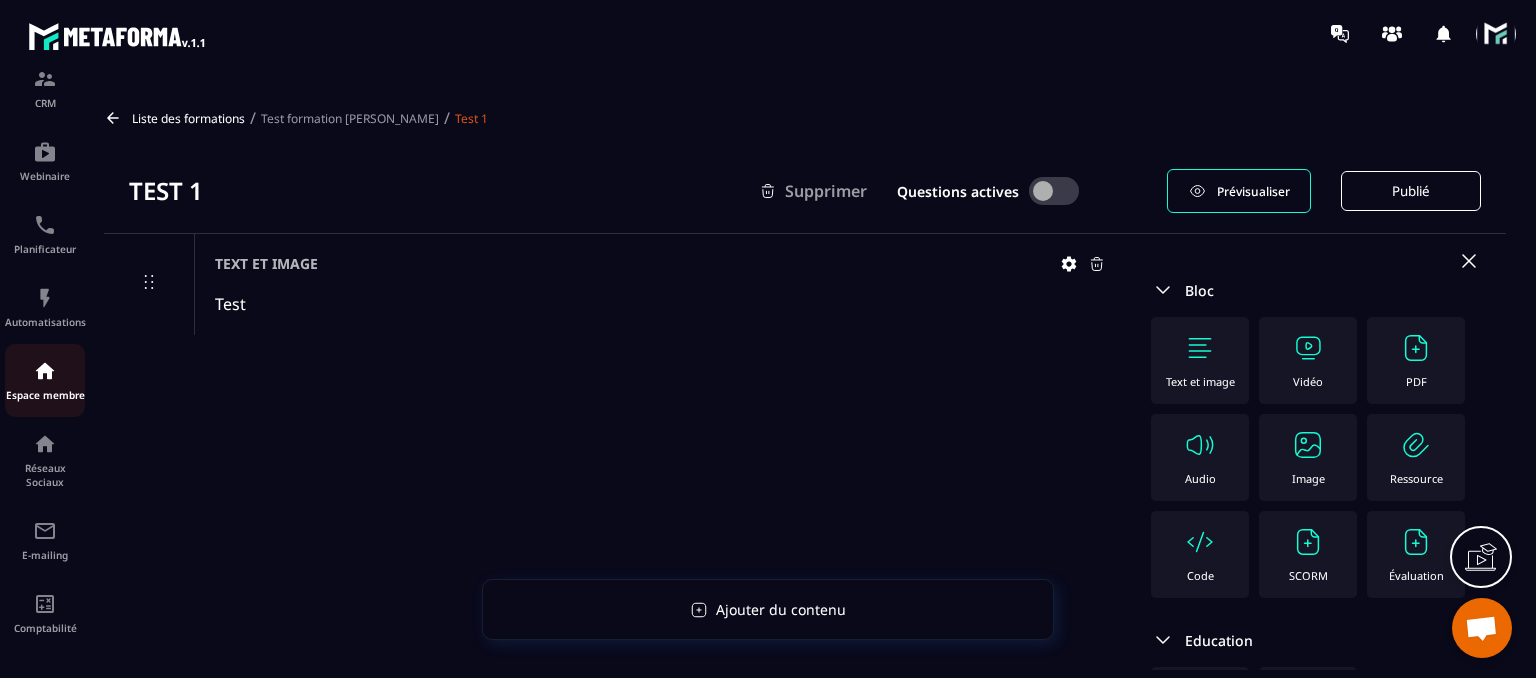 click at bounding box center [45, 371] 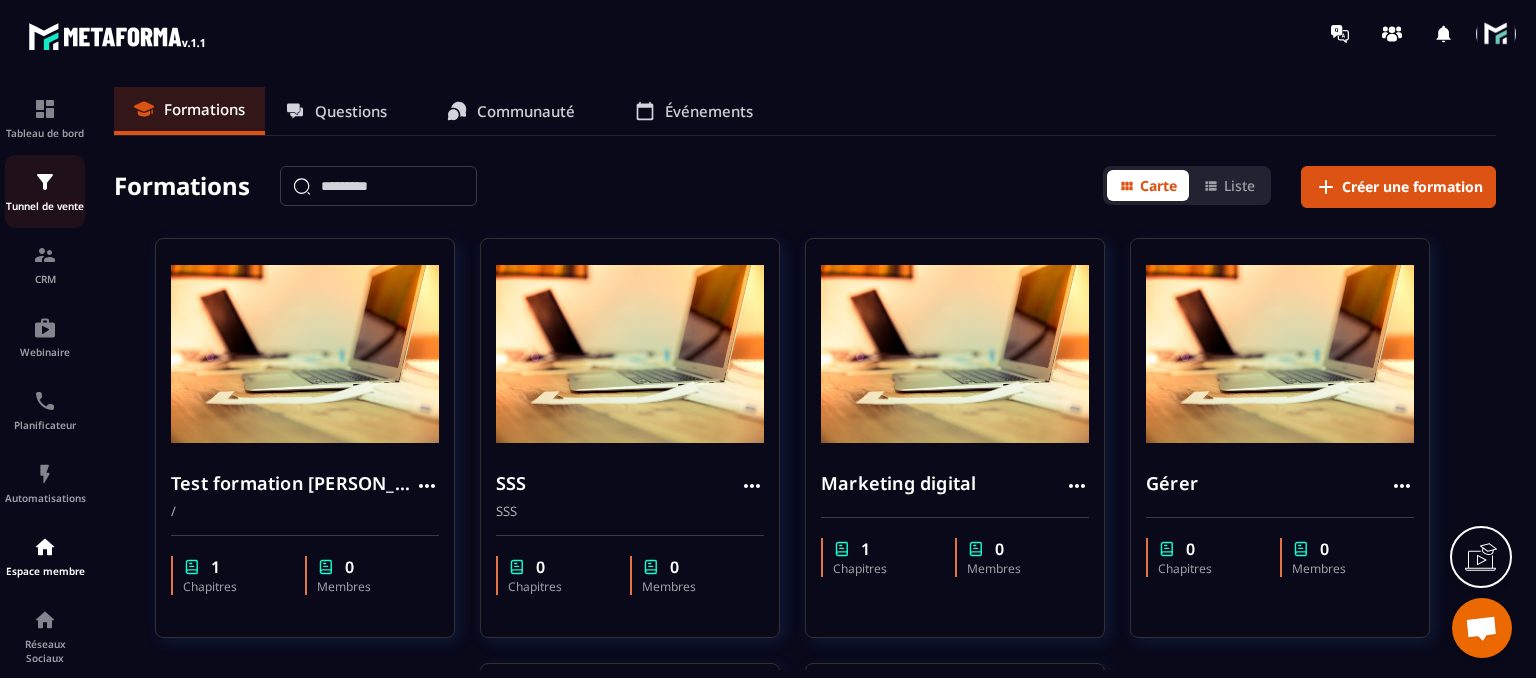 click on "Tunnel de vente" at bounding box center [45, 191] 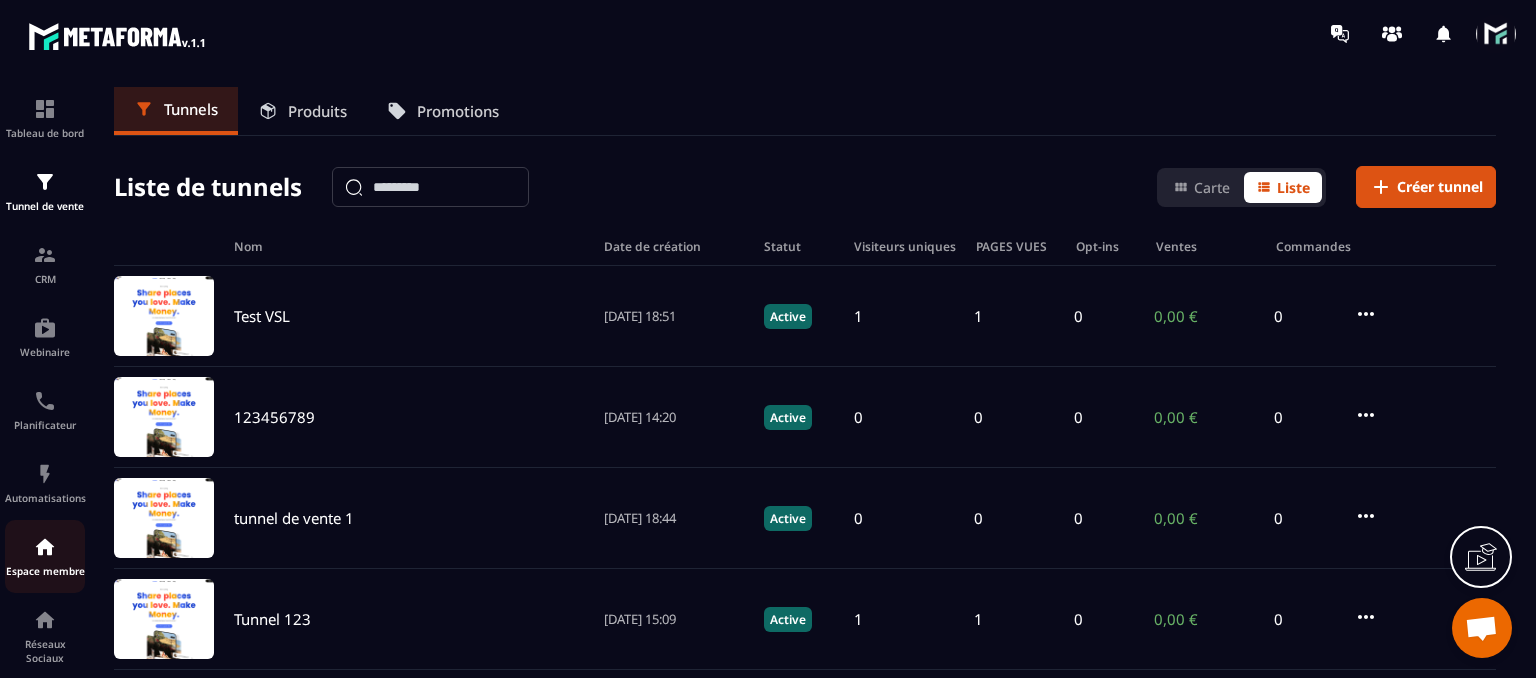 scroll, scrollTop: 176, scrollLeft: 0, axis: vertical 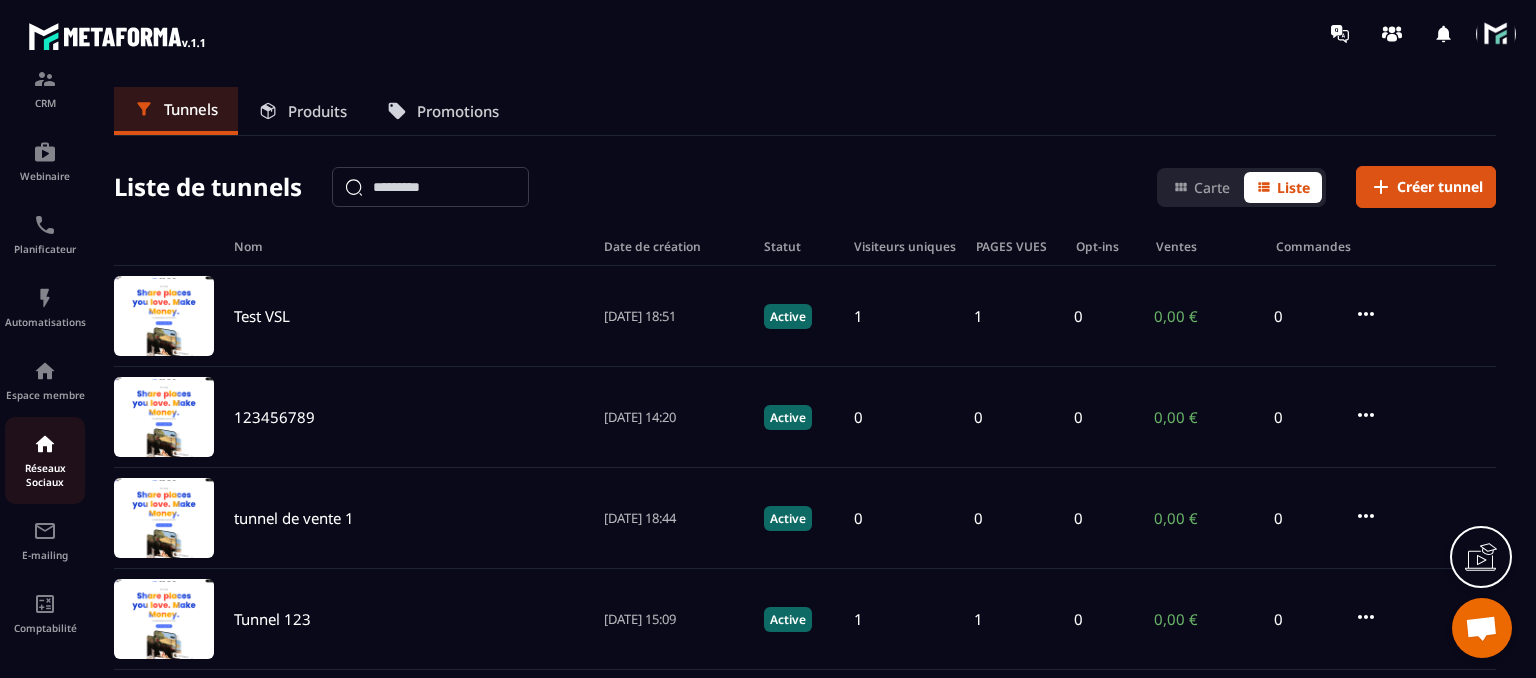 click on "Réseaux Sociaux" at bounding box center (45, 475) 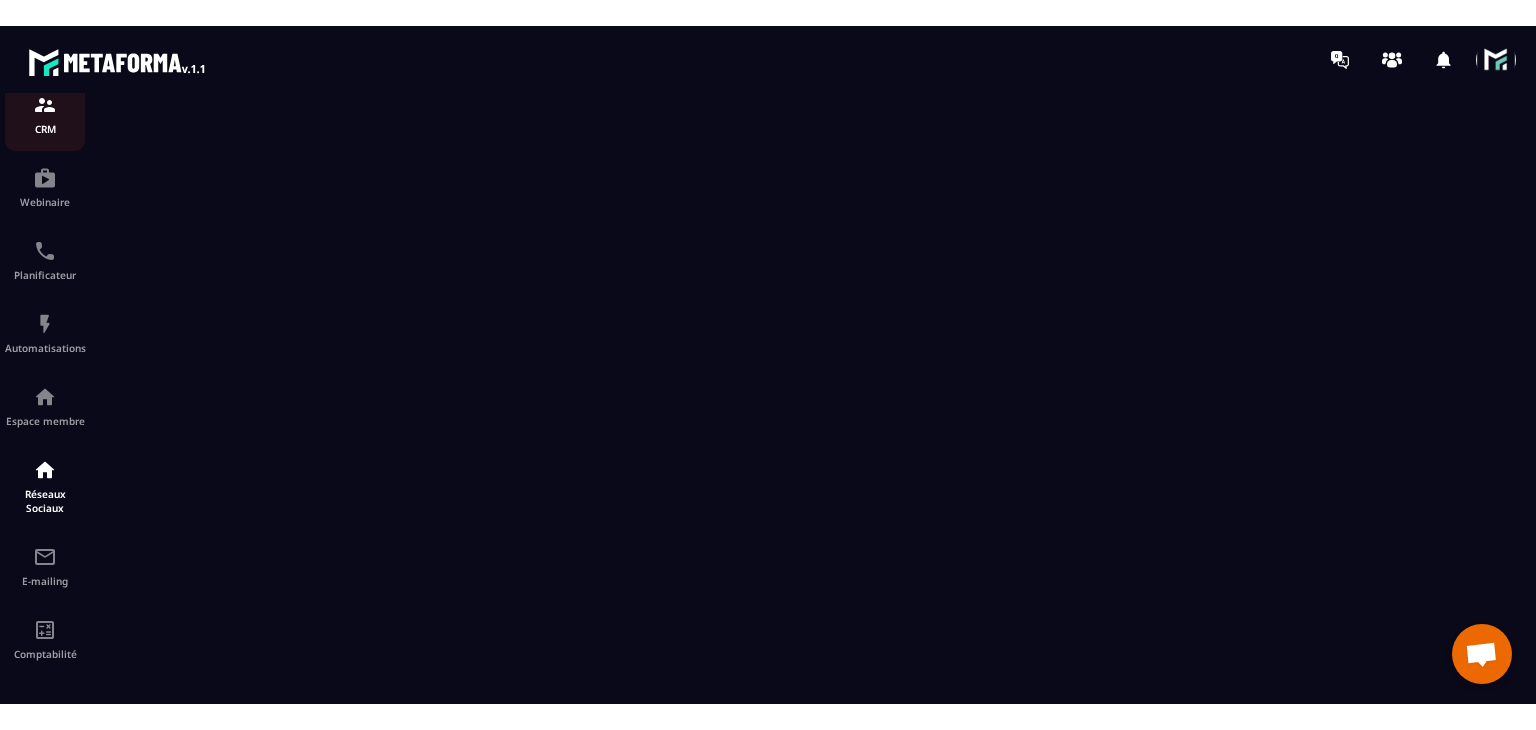 scroll, scrollTop: 0, scrollLeft: 0, axis: both 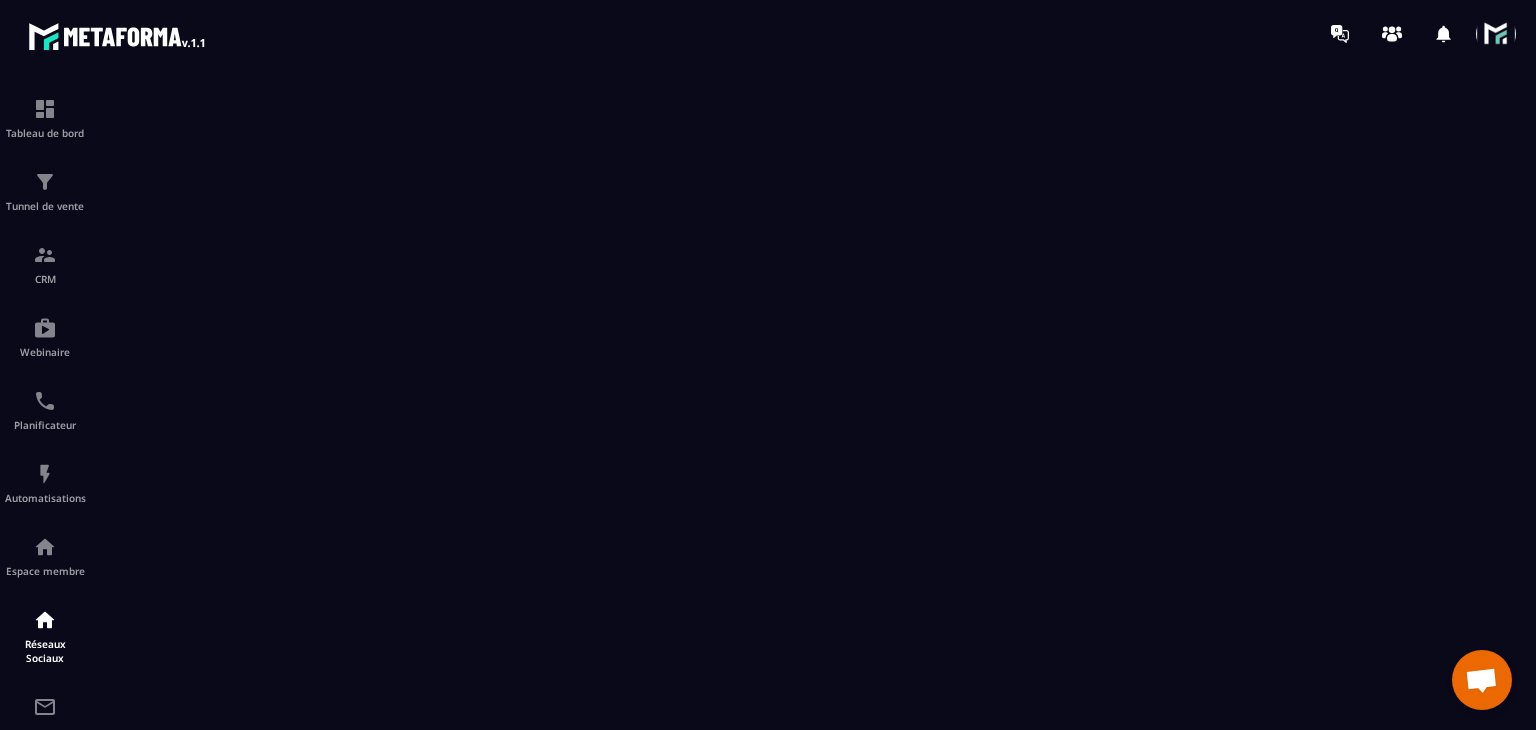 click at bounding box center [1496, 34] 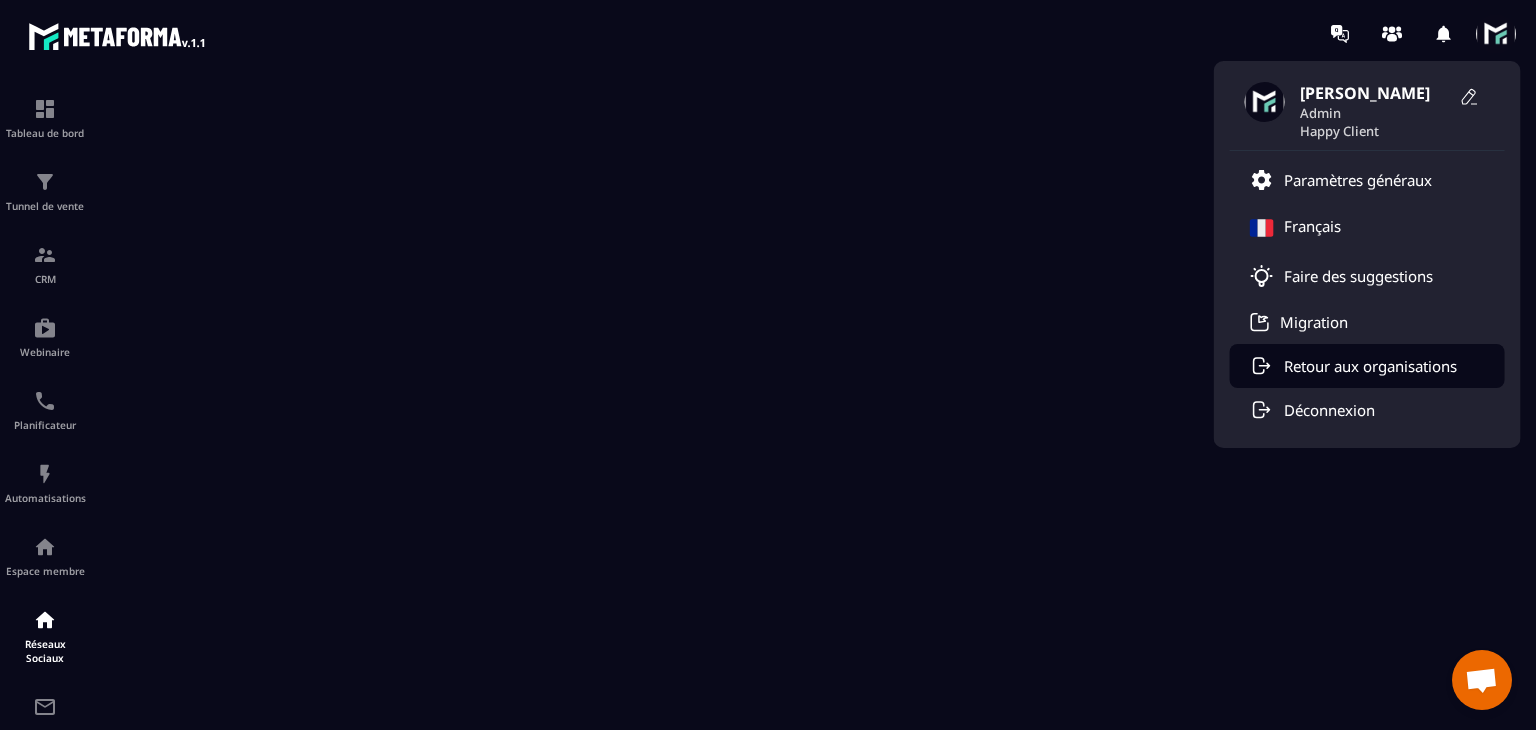 click on "Retour aux organisations" at bounding box center (1370, 366) 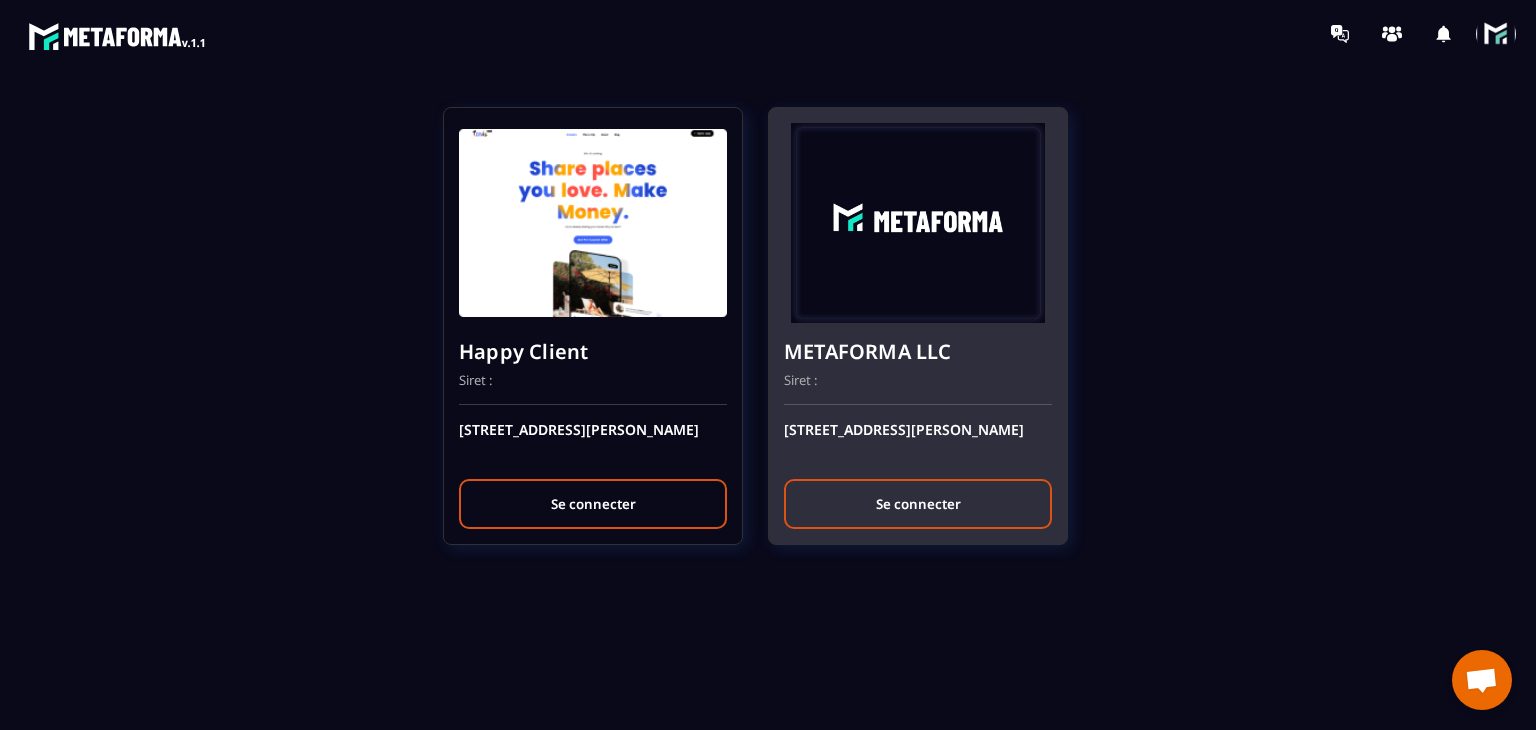 click on "Se connecter" at bounding box center [918, 504] 